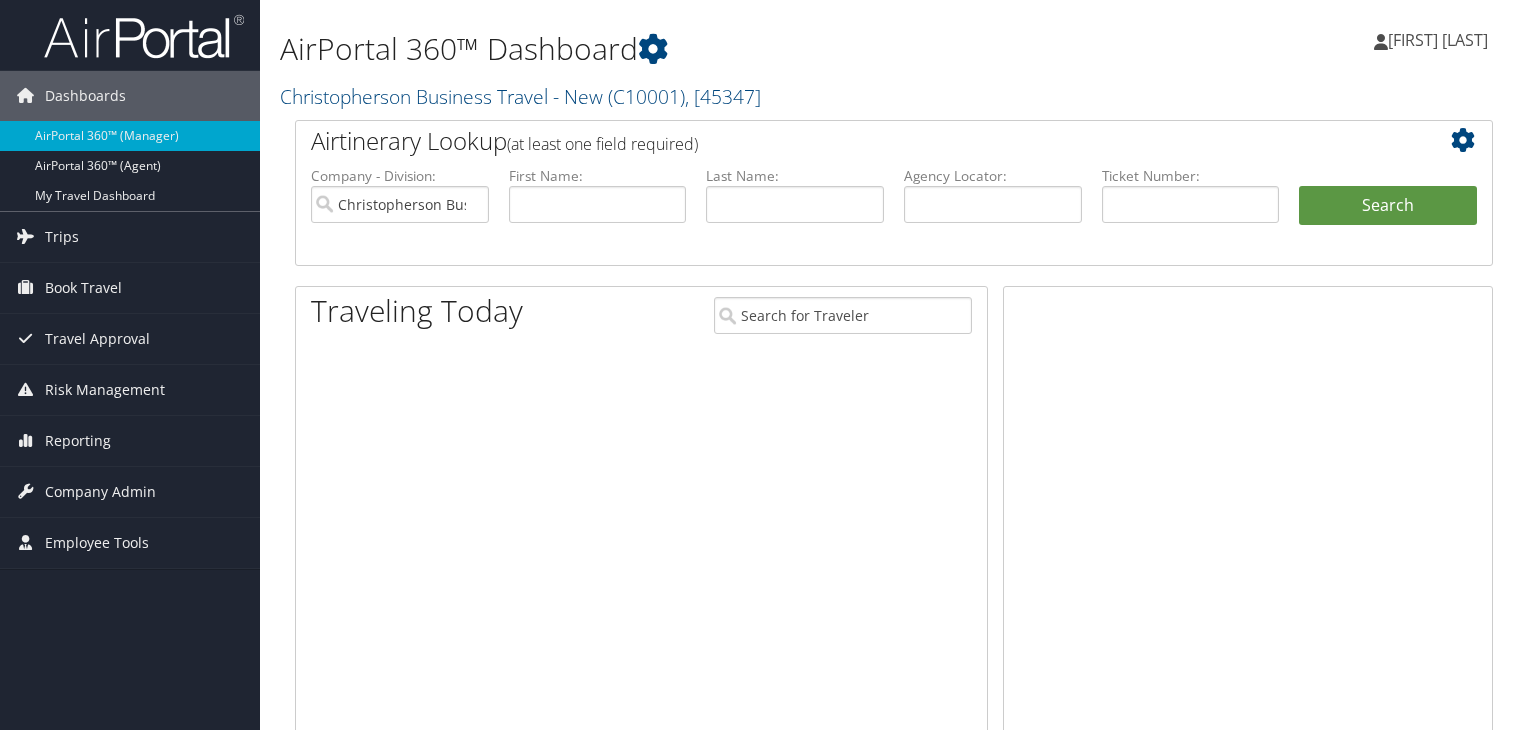 scroll, scrollTop: 0, scrollLeft: 0, axis: both 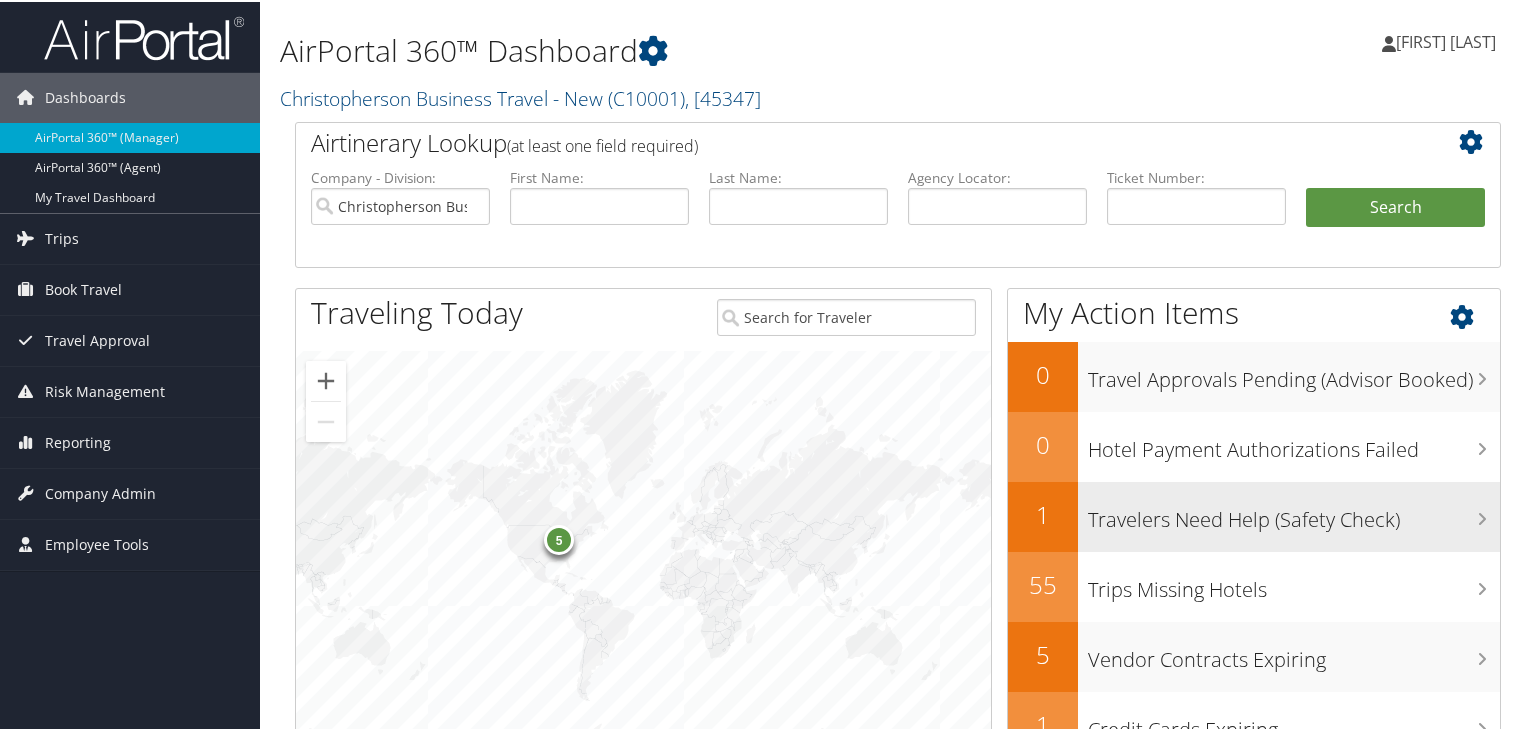 click on "Travelers Need Help (Safety Check)" at bounding box center [1294, 513] 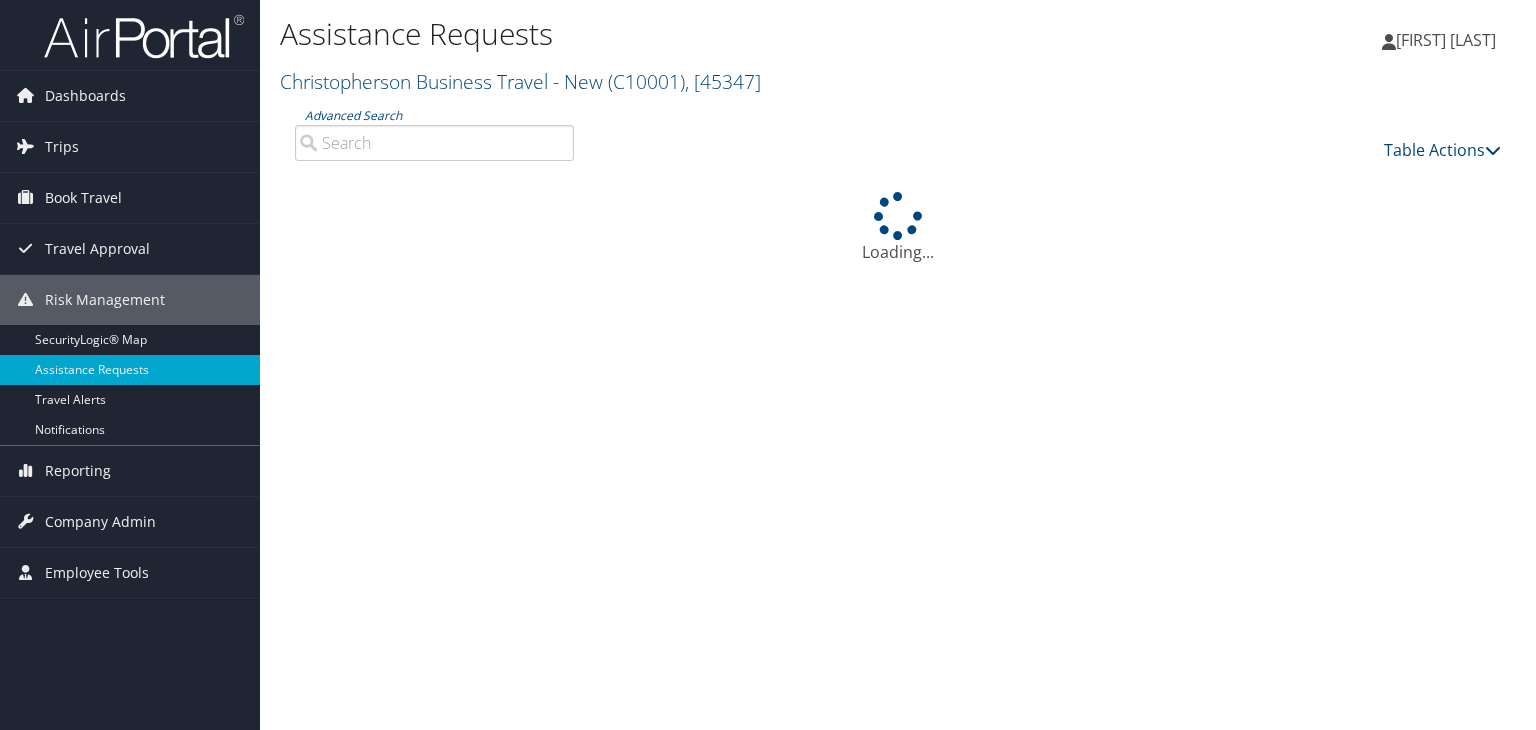 scroll, scrollTop: 0, scrollLeft: 0, axis: both 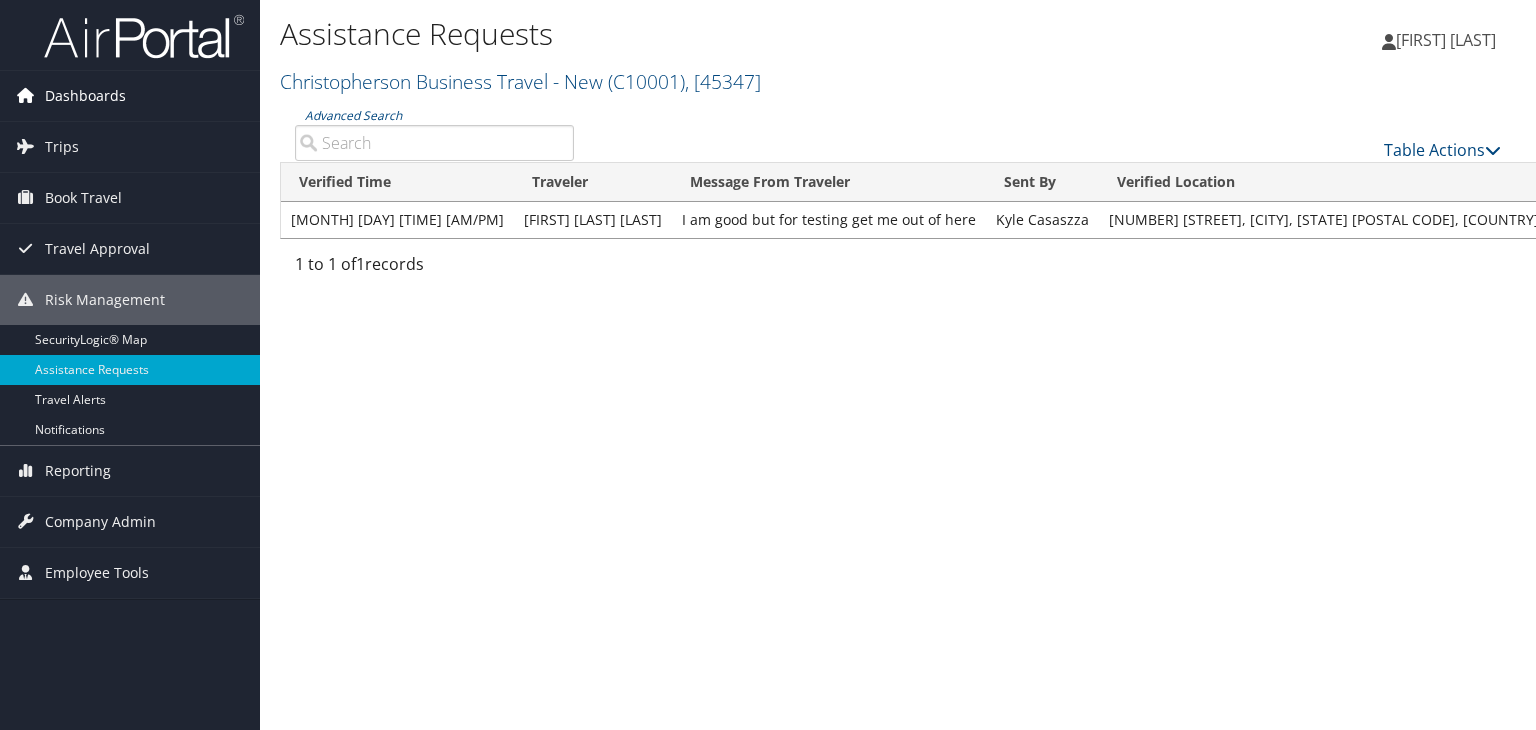 click on "Dashboards" at bounding box center [85, 96] 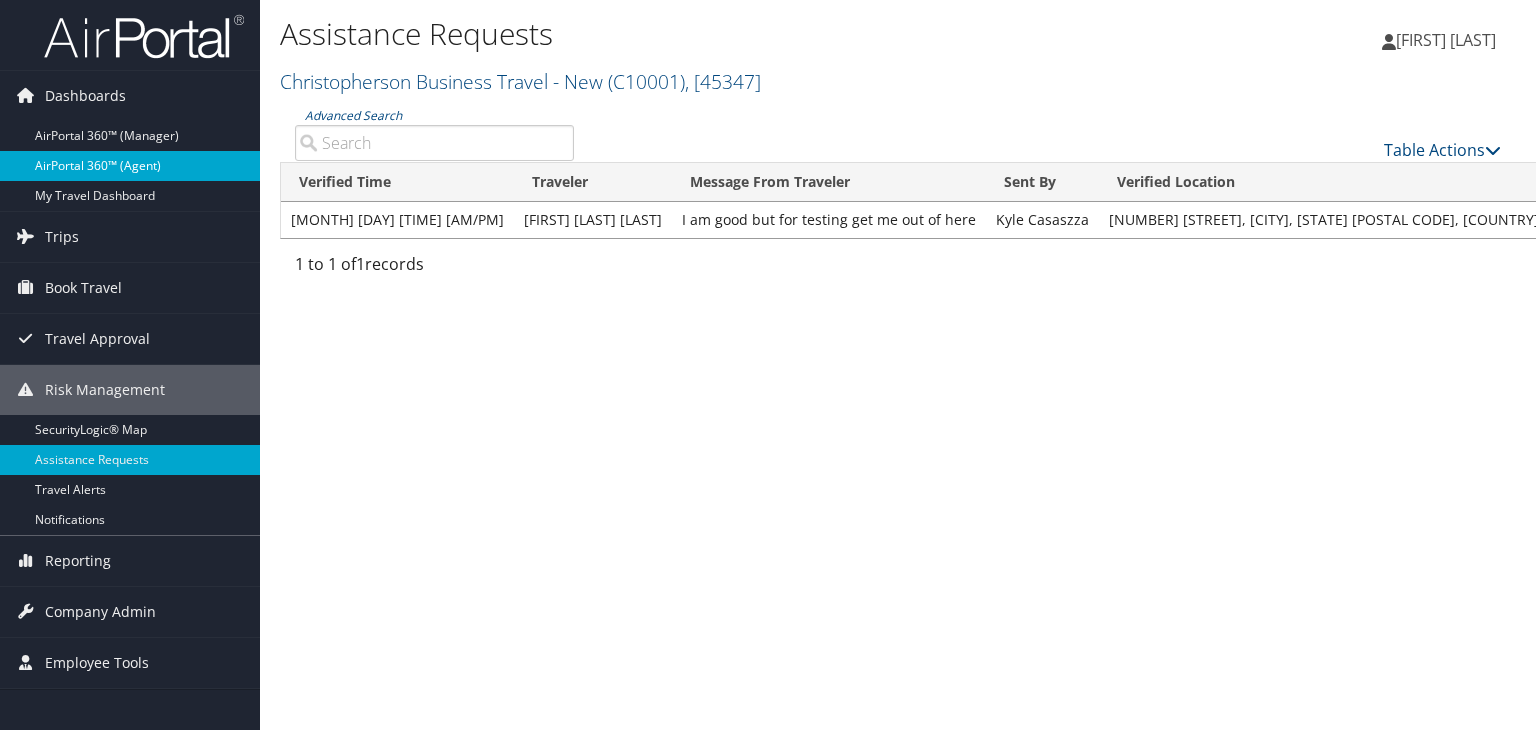 click on "AirPortal 360™ (Agent)" at bounding box center (130, 166) 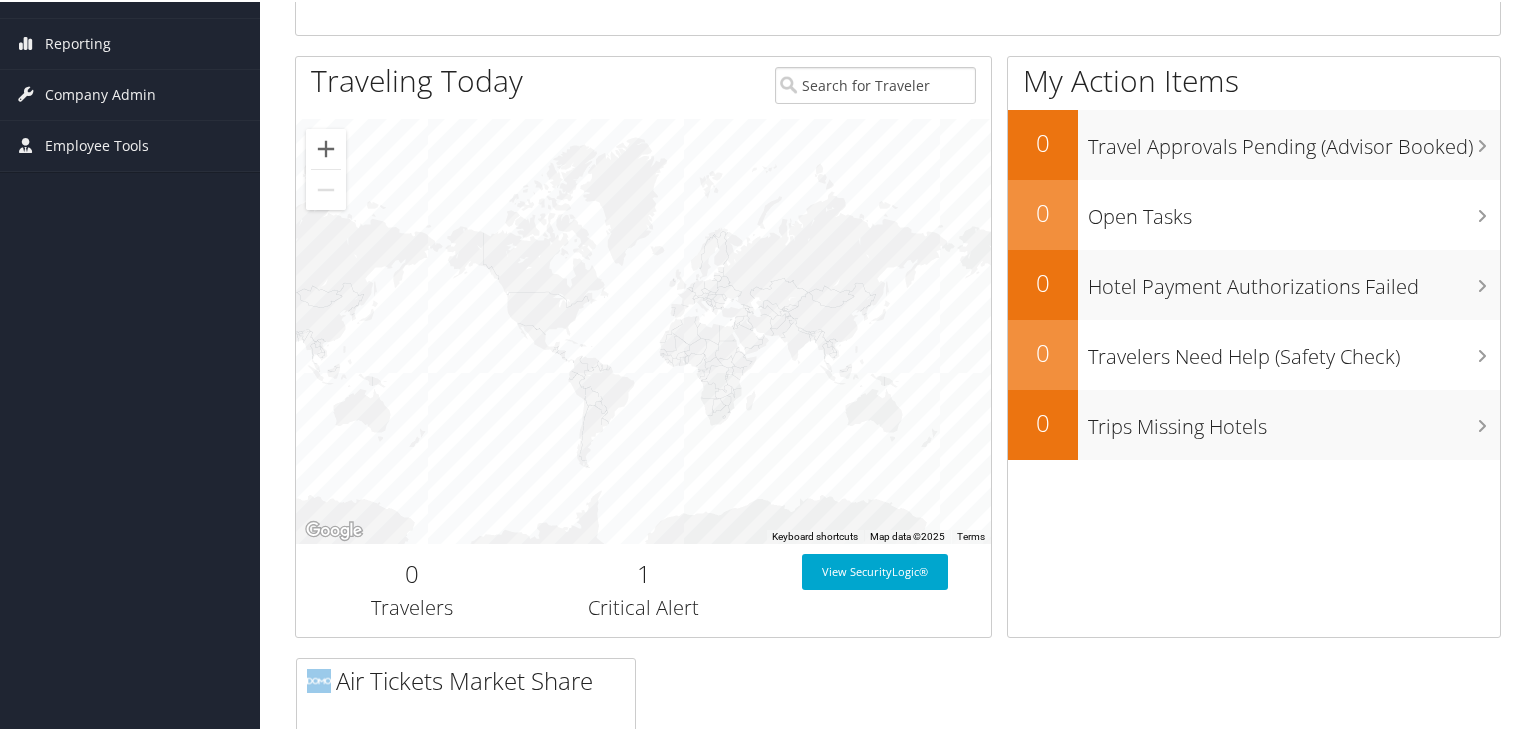 scroll, scrollTop: 400, scrollLeft: 0, axis: vertical 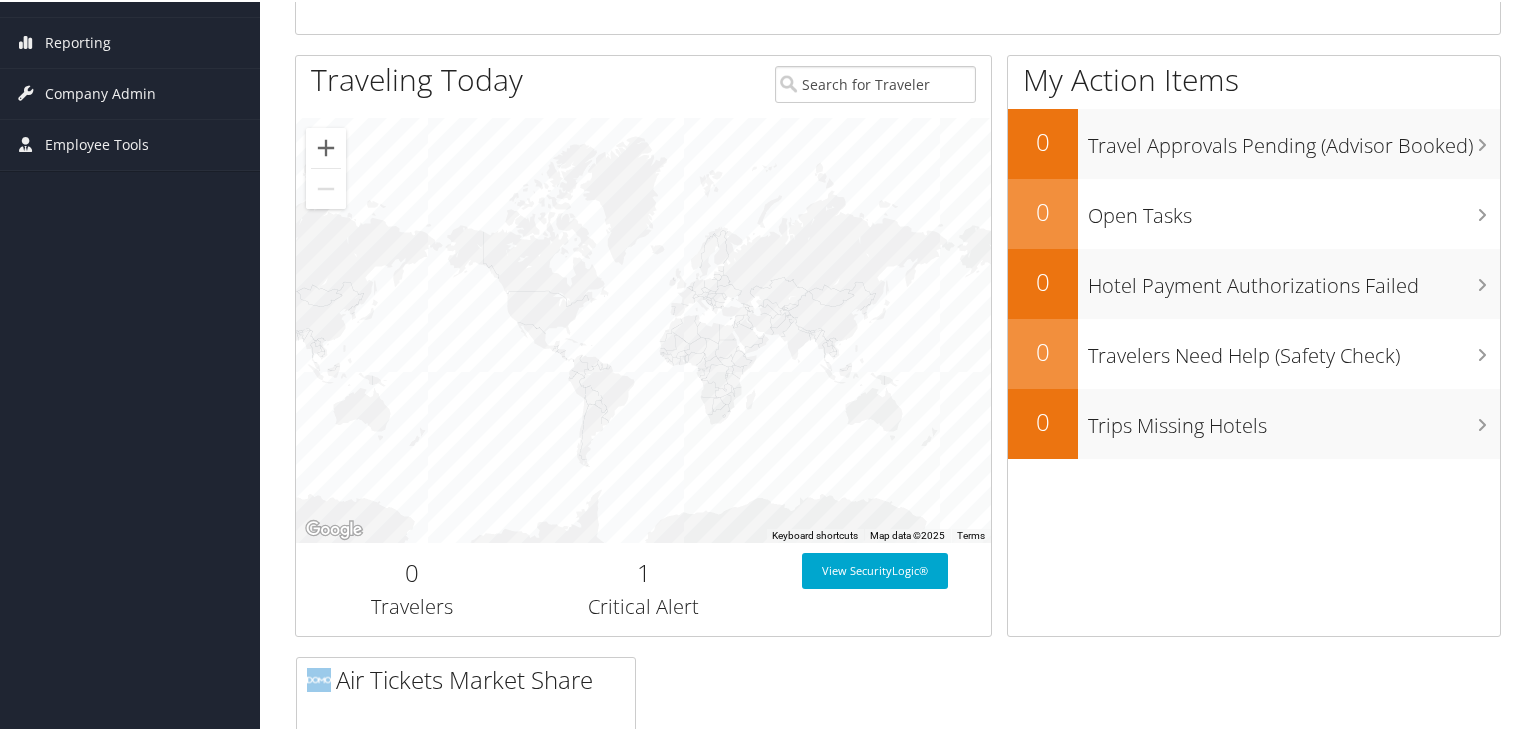 click on "Critical Alert" at bounding box center (644, 605) 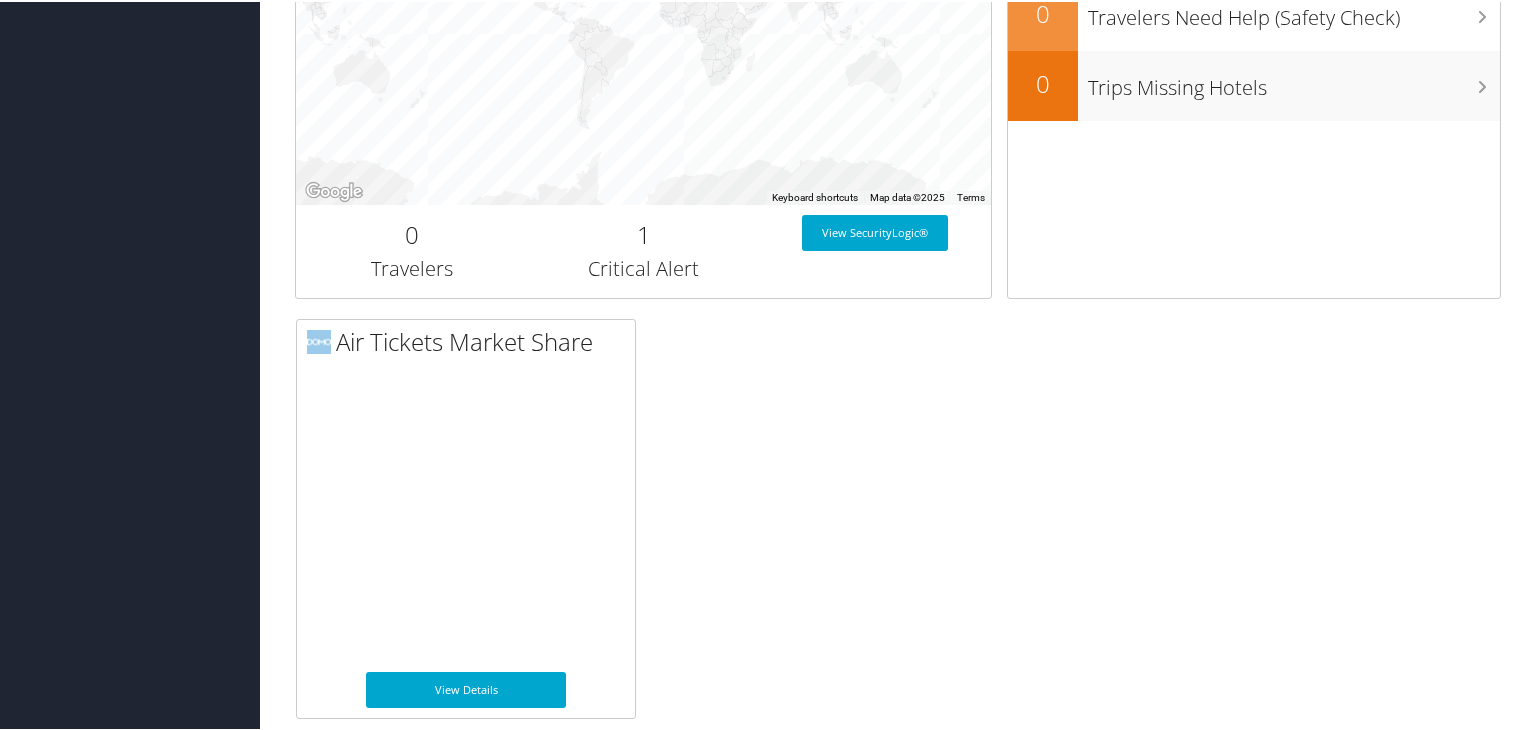 scroll, scrollTop: 38, scrollLeft: 0, axis: vertical 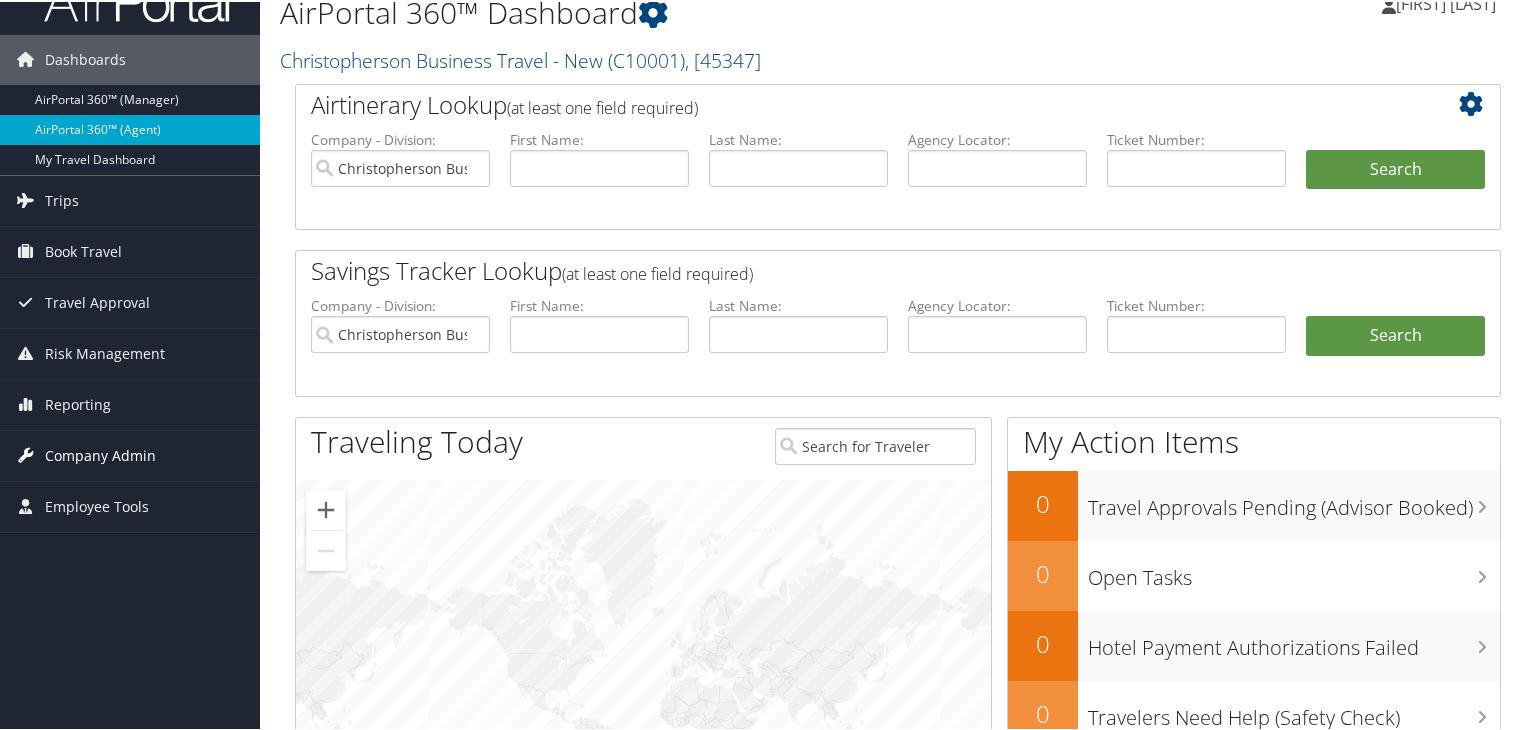 click at bounding box center [25, 453] 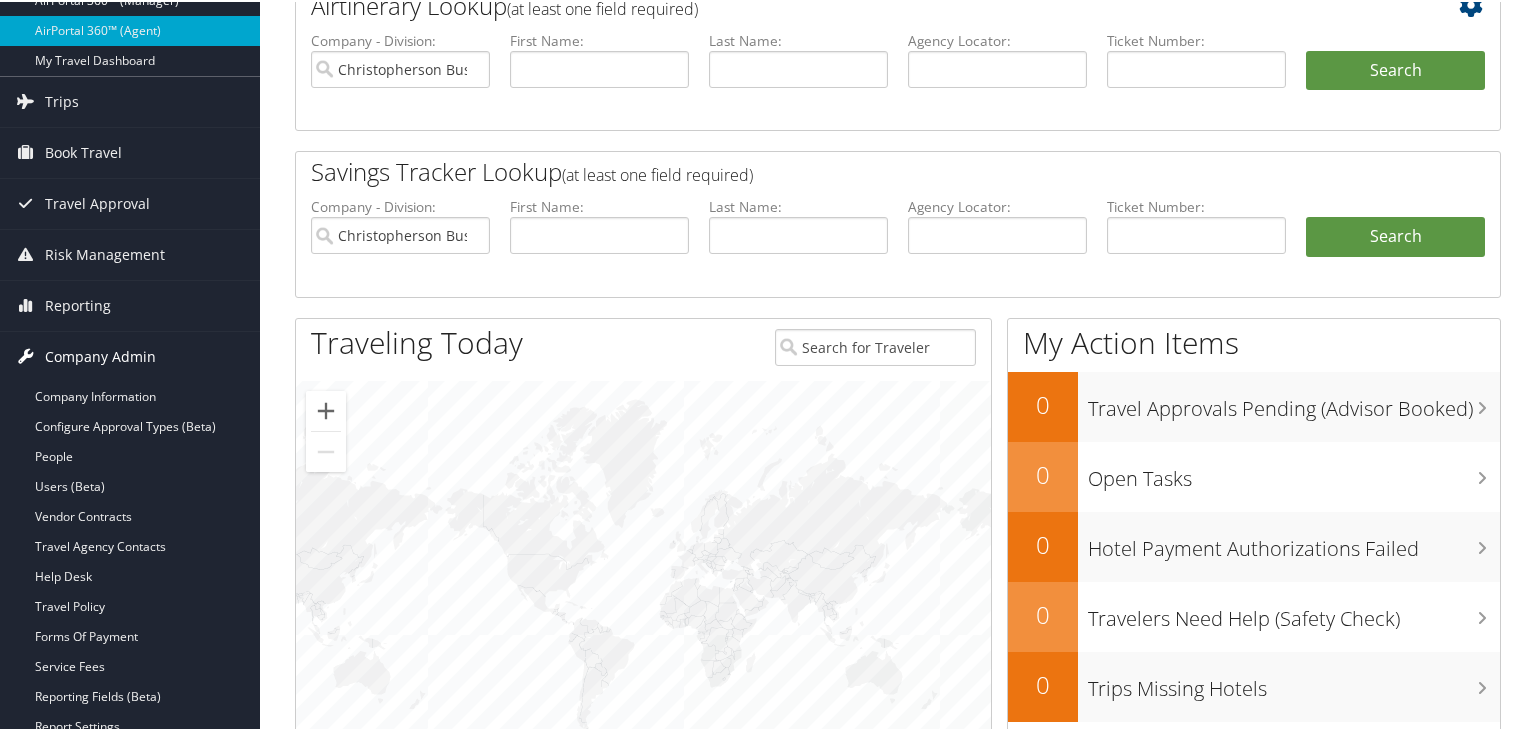 scroll, scrollTop: 138, scrollLeft: 0, axis: vertical 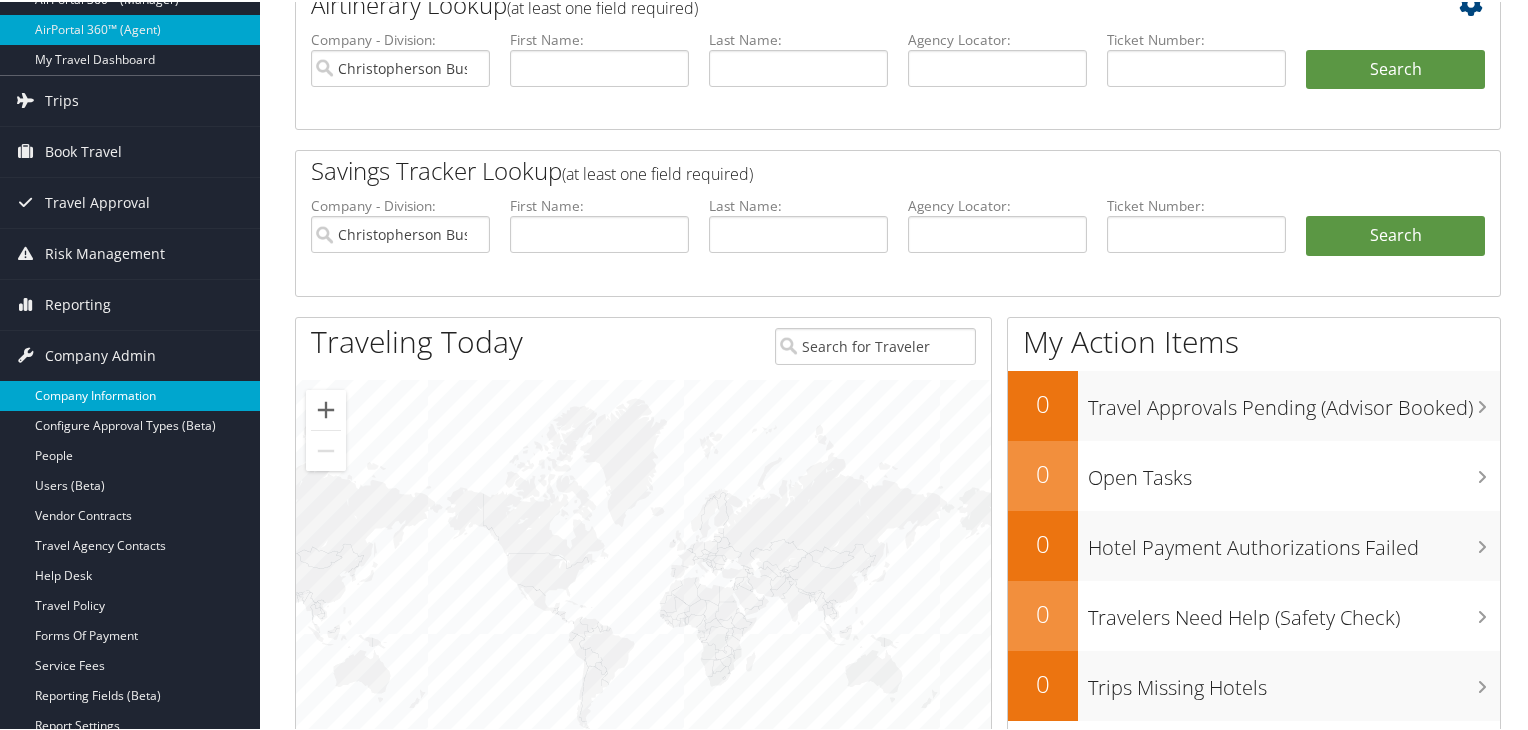click on "Company Information" at bounding box center [130, 394] 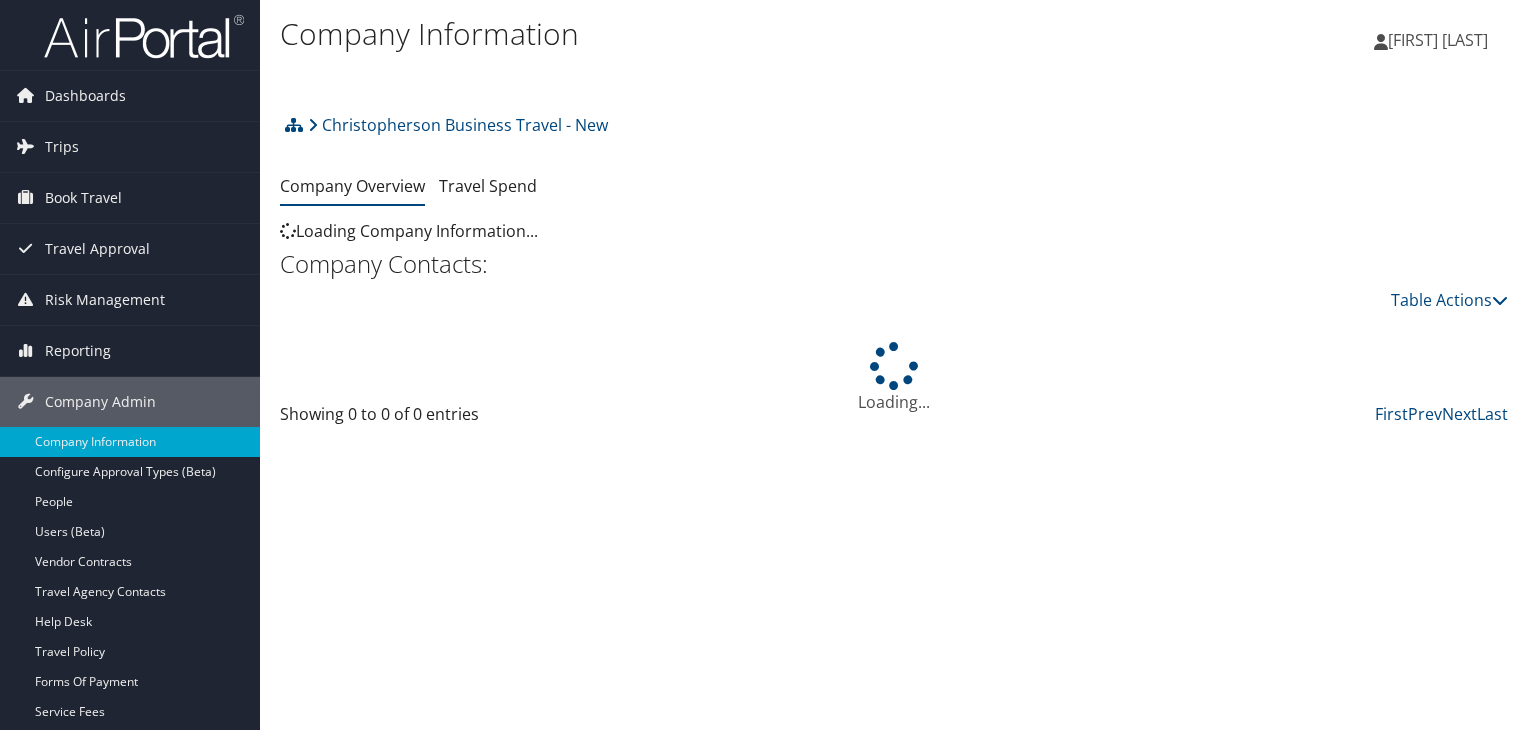 scroll, scrollTop: 0, scrollLeft: 0, axis: both 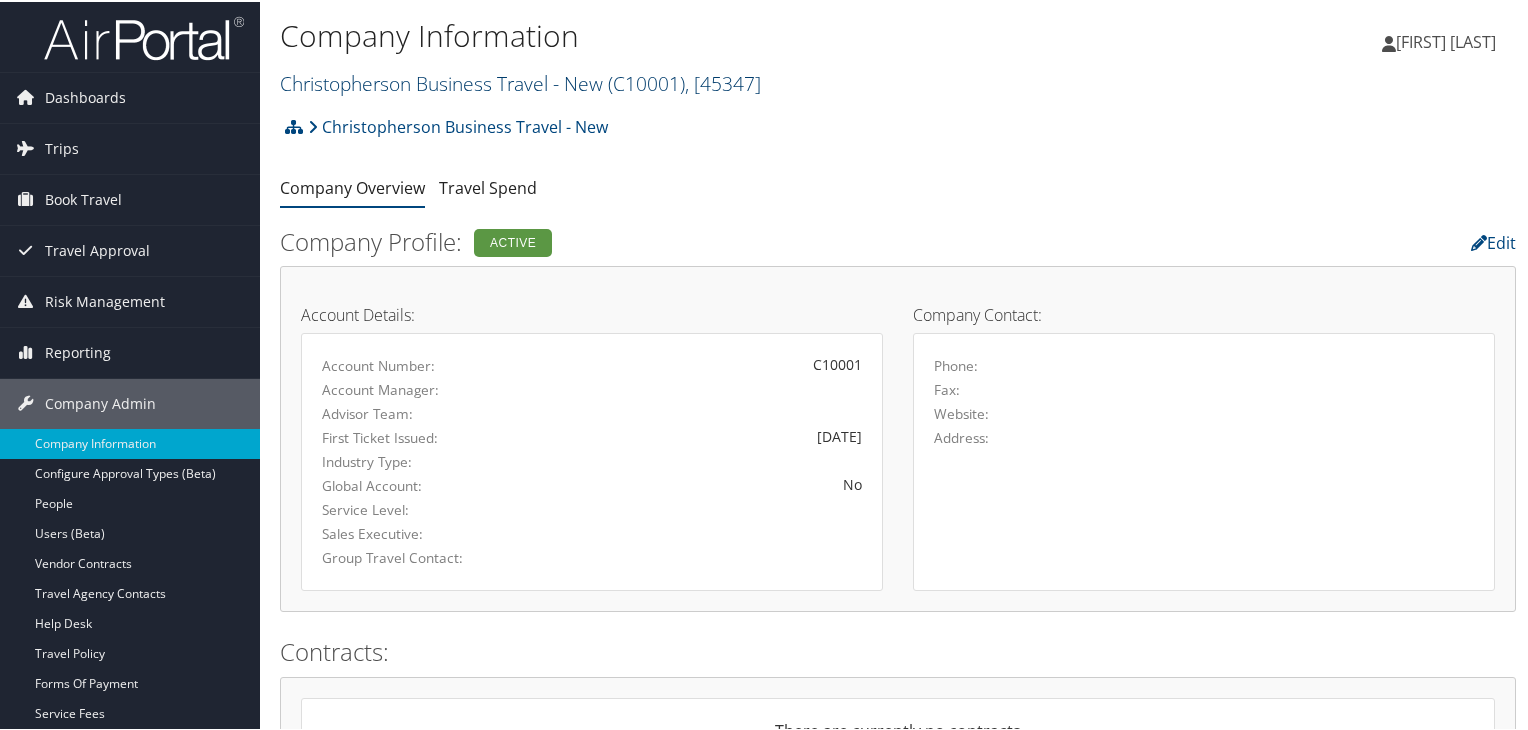 click on "Christopherson Business Travel - New   ( C10001 )  , [ 45347 ]" at bounding box center [520, 81] 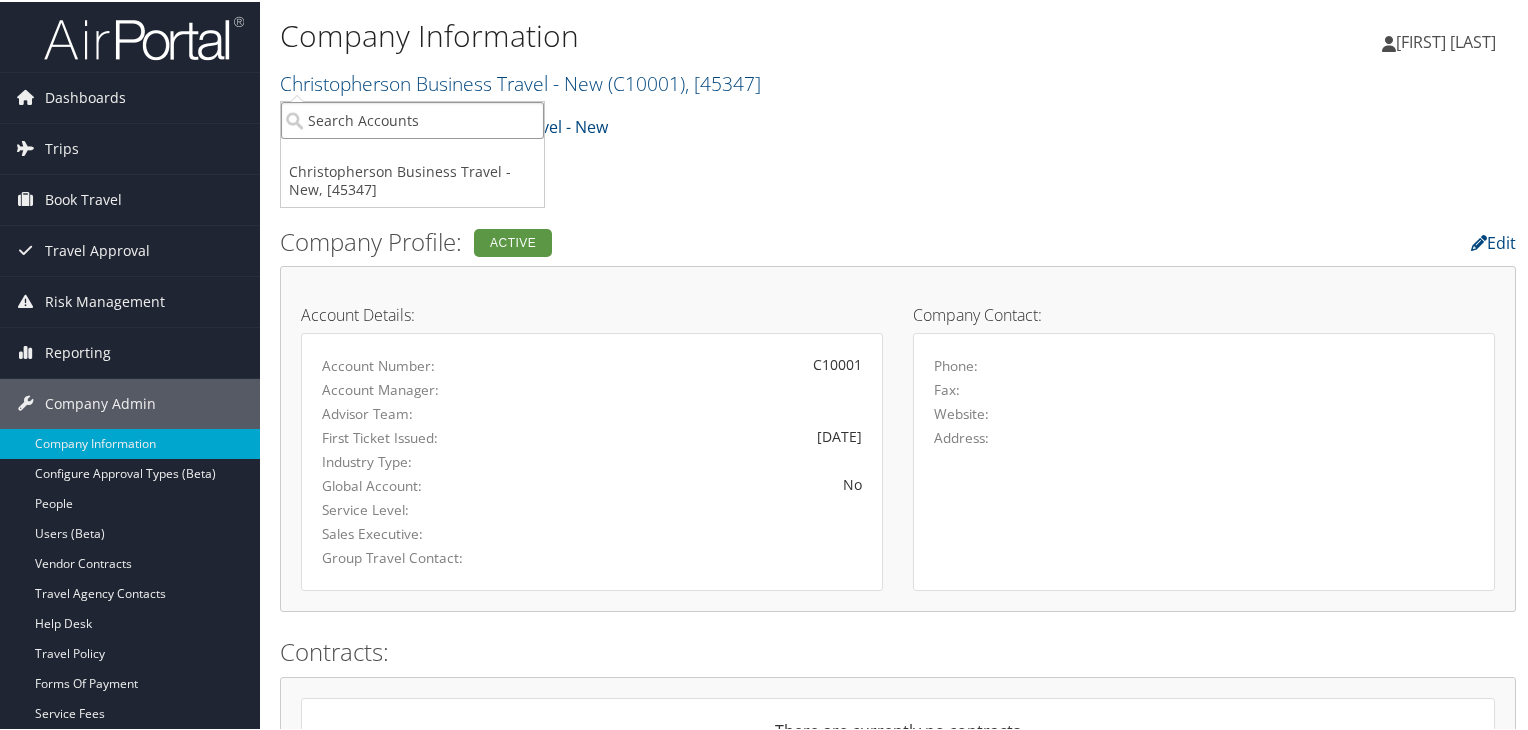 click at bounding box center [412, 118] 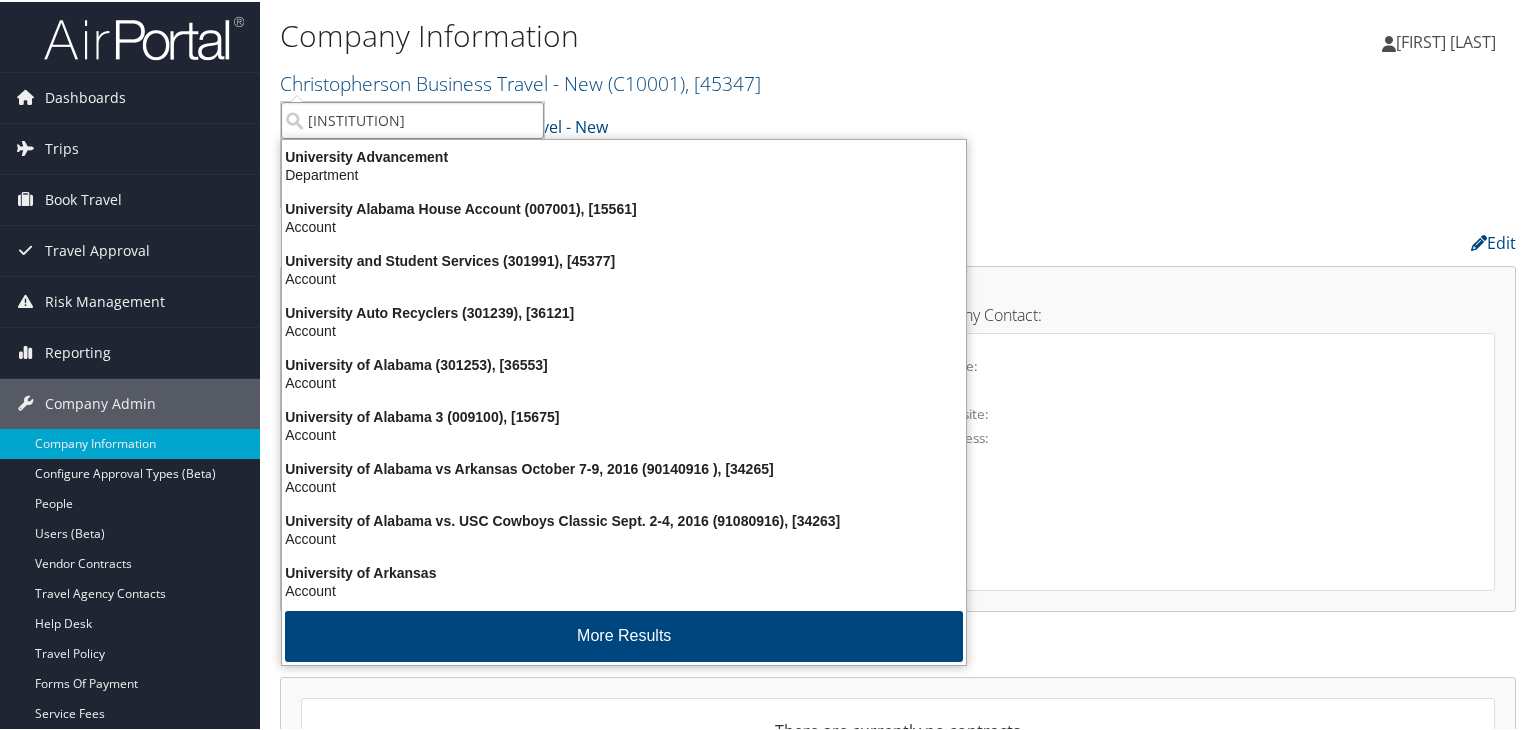 type on "[INSTITUTION]" 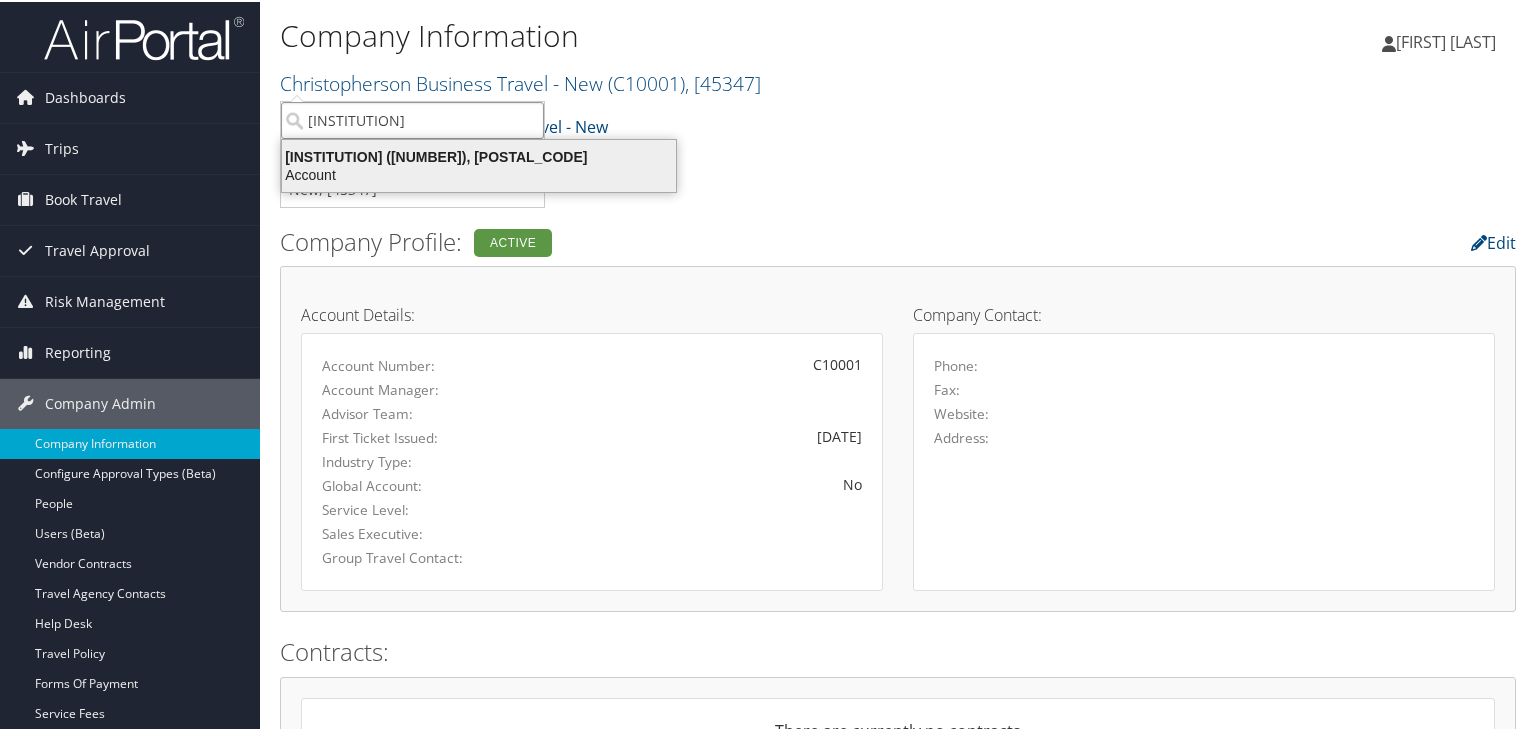 click on "[INSTITUTION] ([NUMBER]), [POSTAL_CODE]" at bounding box center [479, 155] 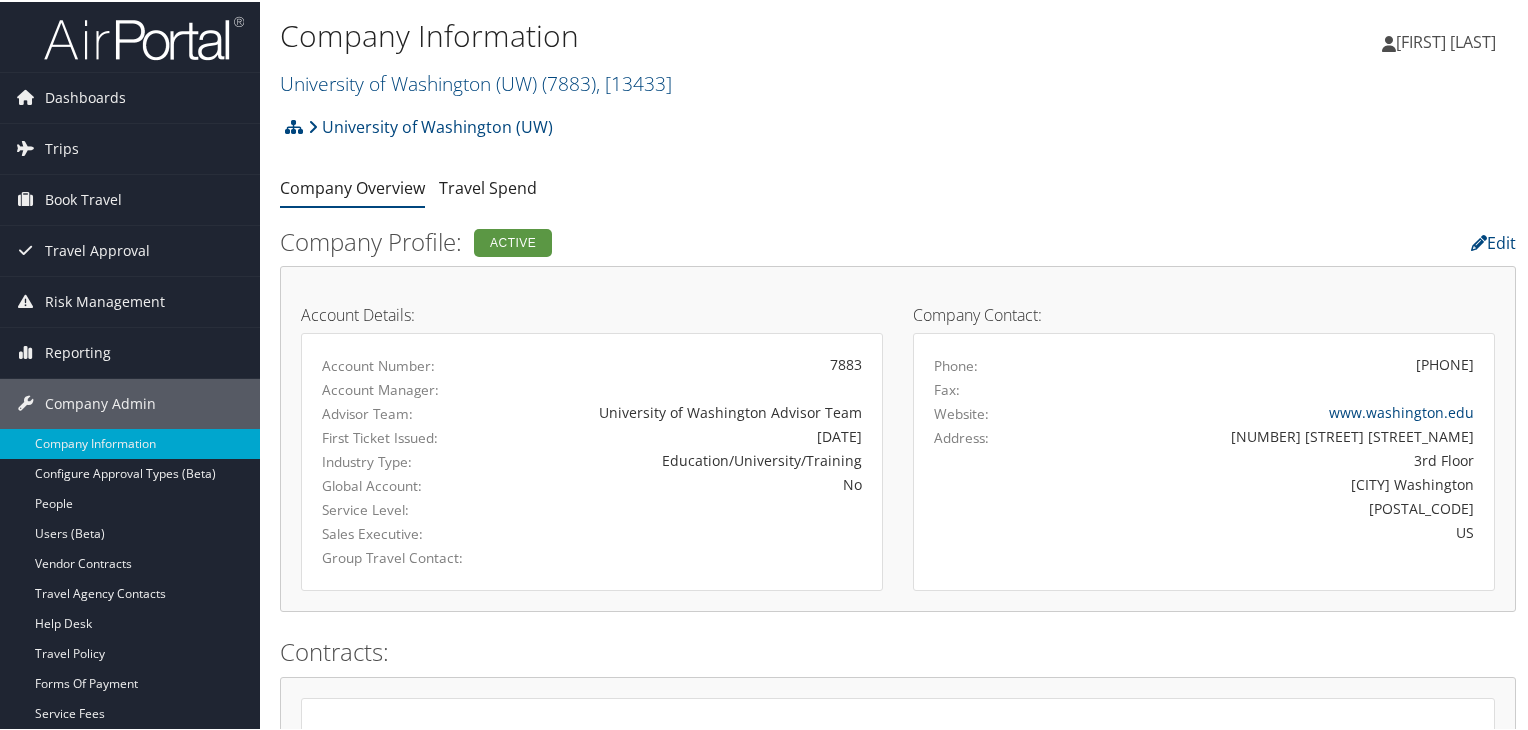 scroll, scrollTop: 0, scrollLeft: 0, axis: both 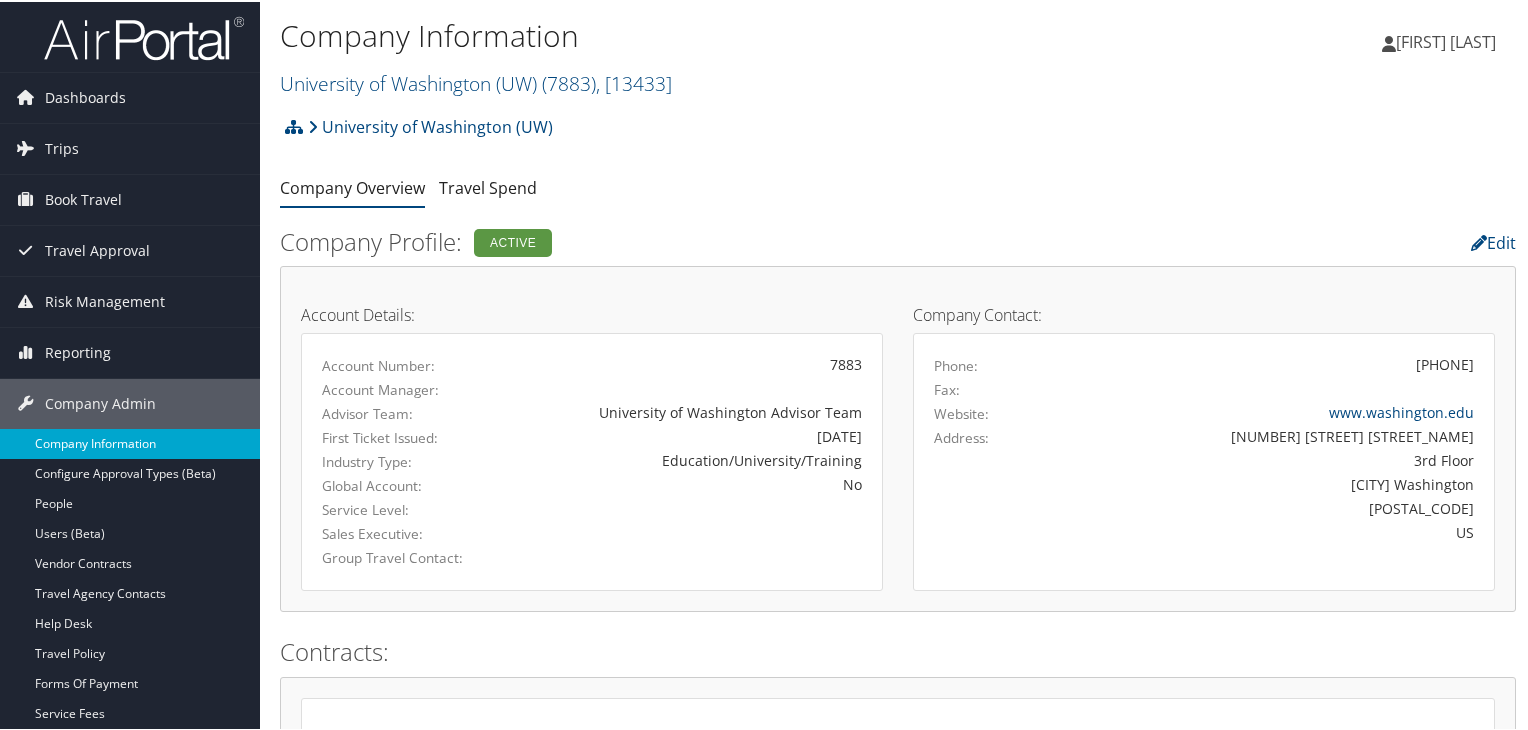 click on "Company Information" at bounding box center [130, 442] 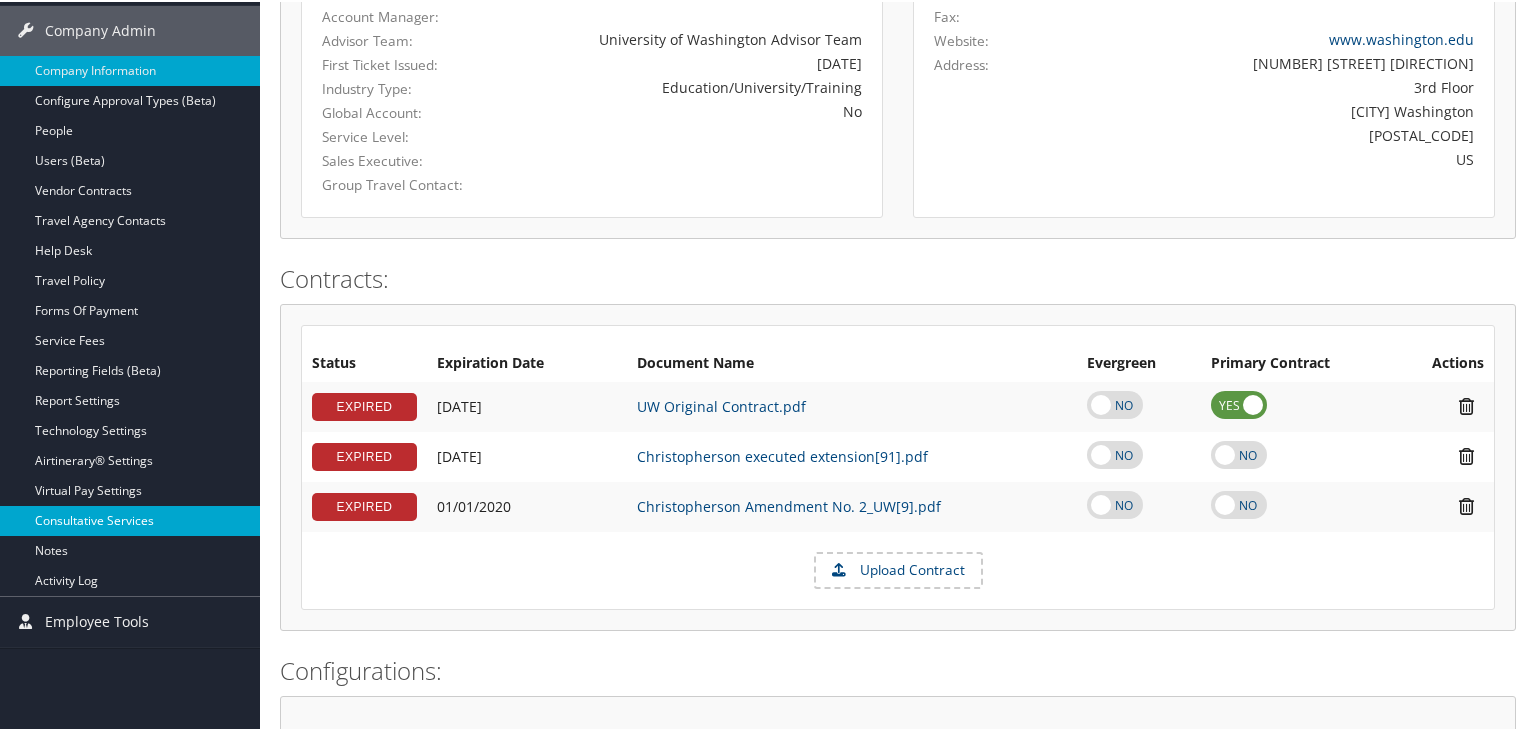 scroll, scrollTop: 400, scrollLeft: 0, axis: vertical 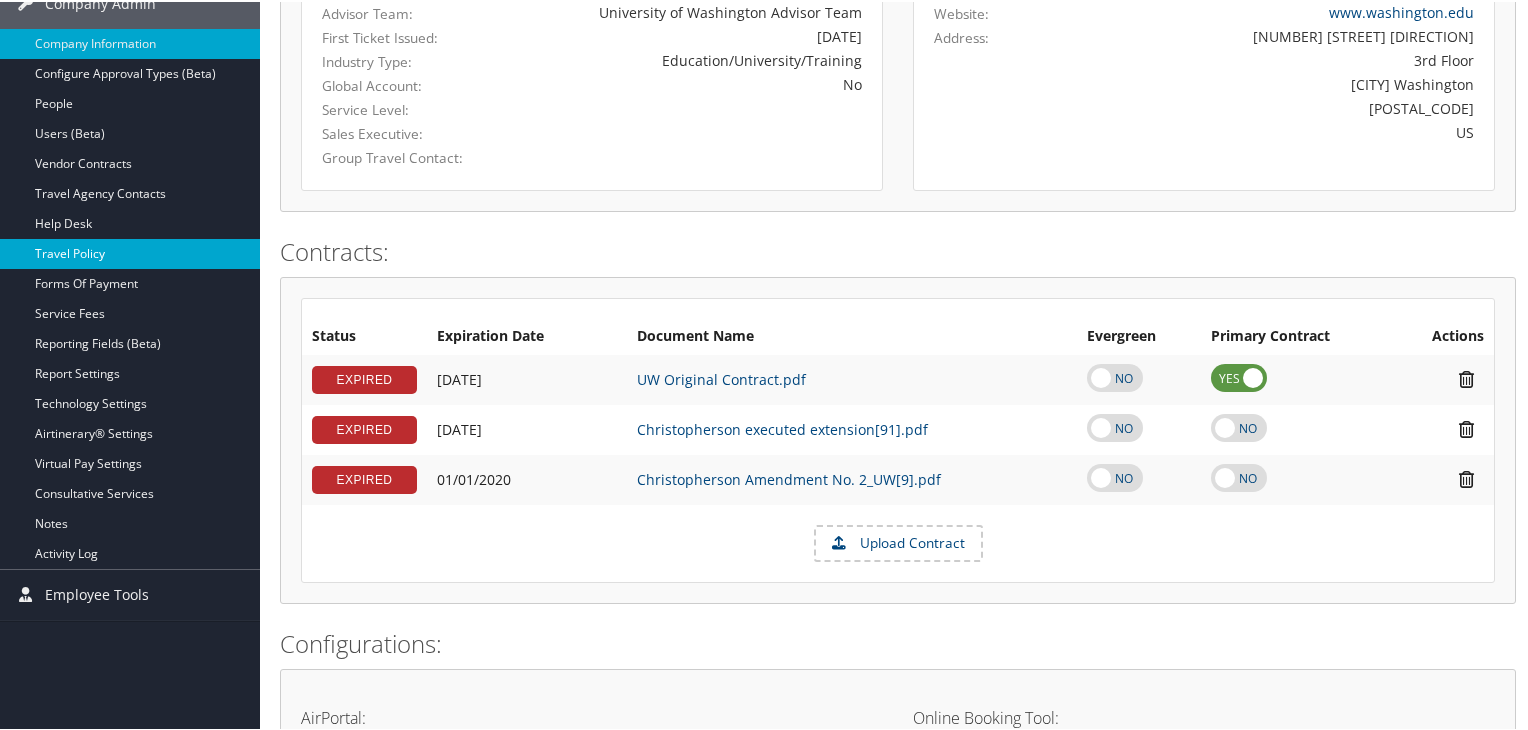 click on "Travel Policy" at bounding box center (130, 252) 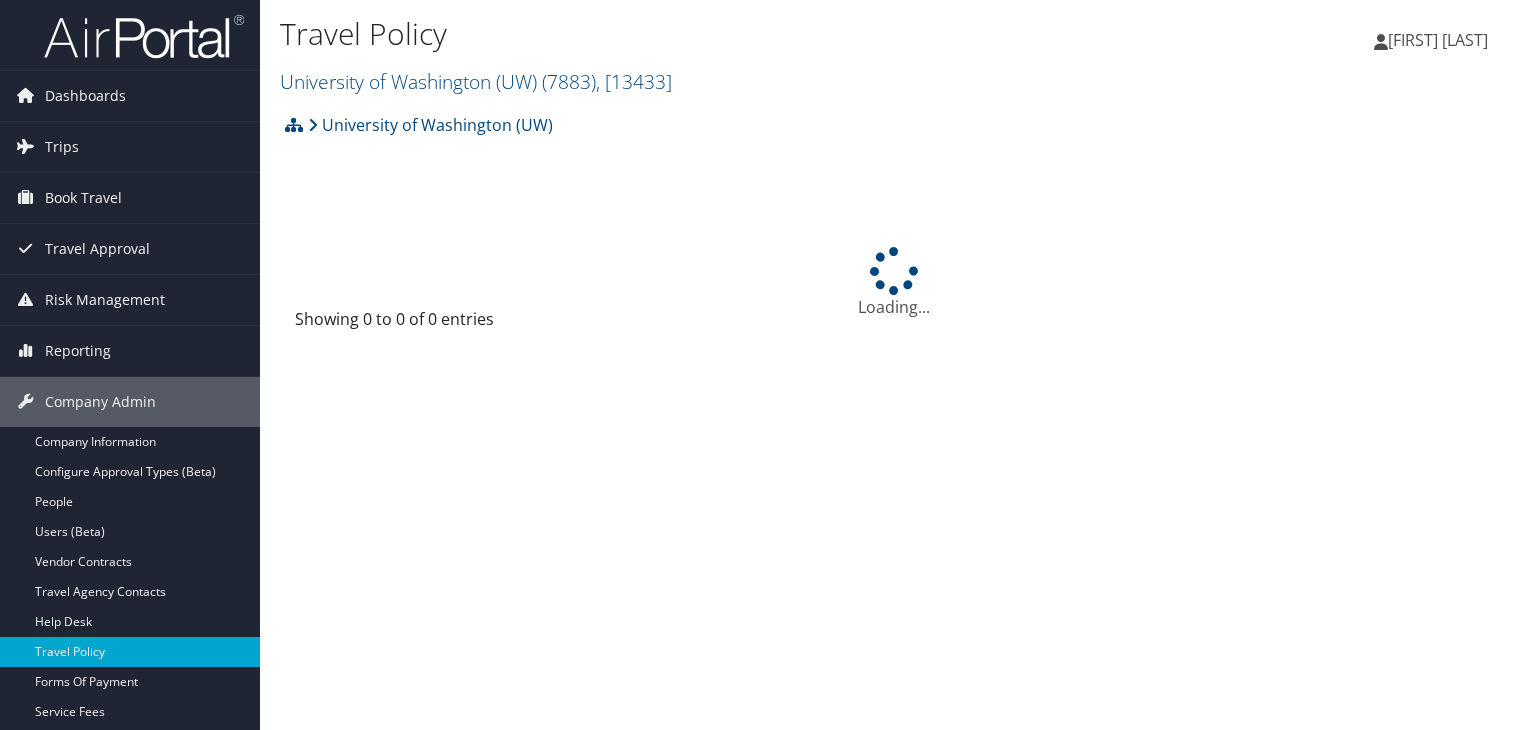scroll, scrollTop: 0, scrollLeft: 0, axis: both 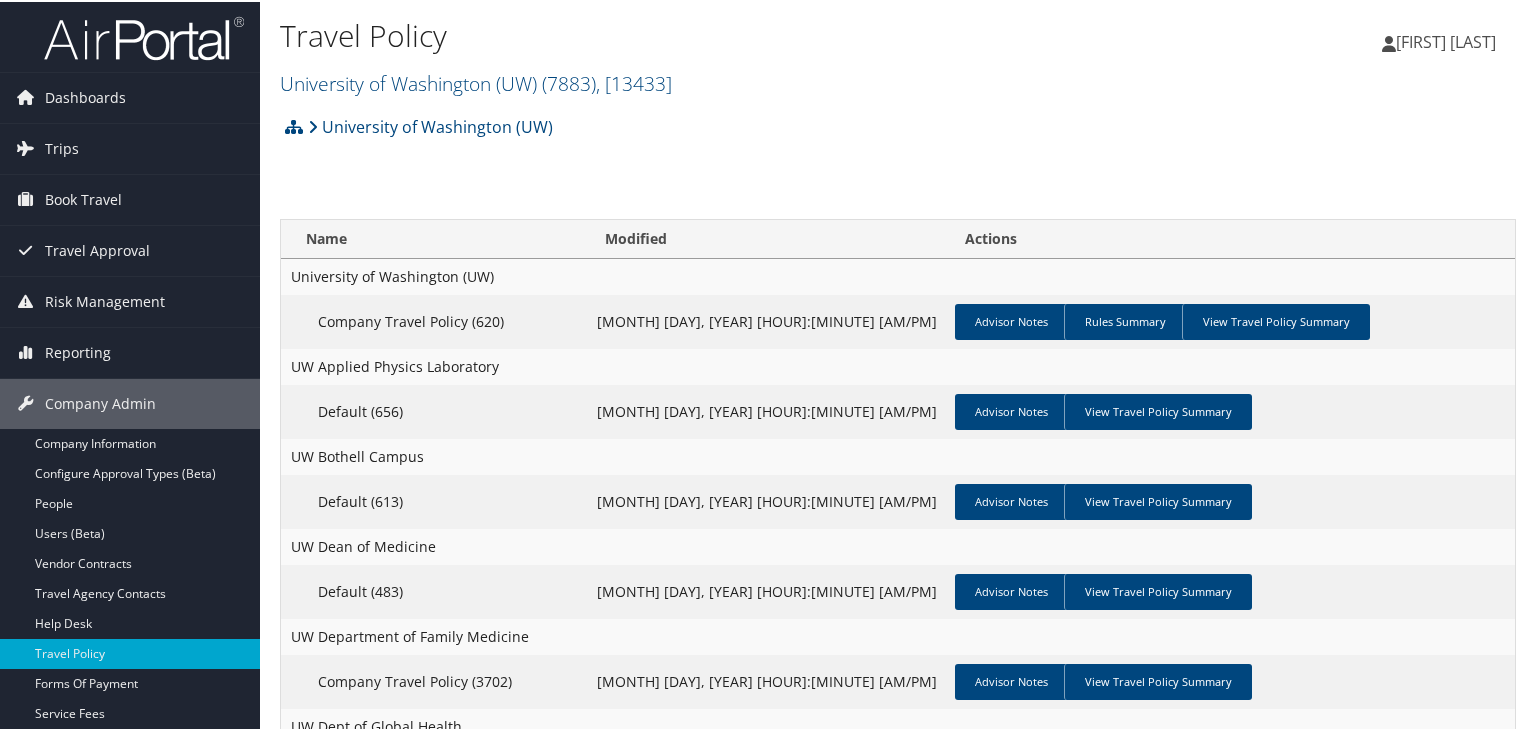 click on "Travel Approval" at bounding box center (97, 249) 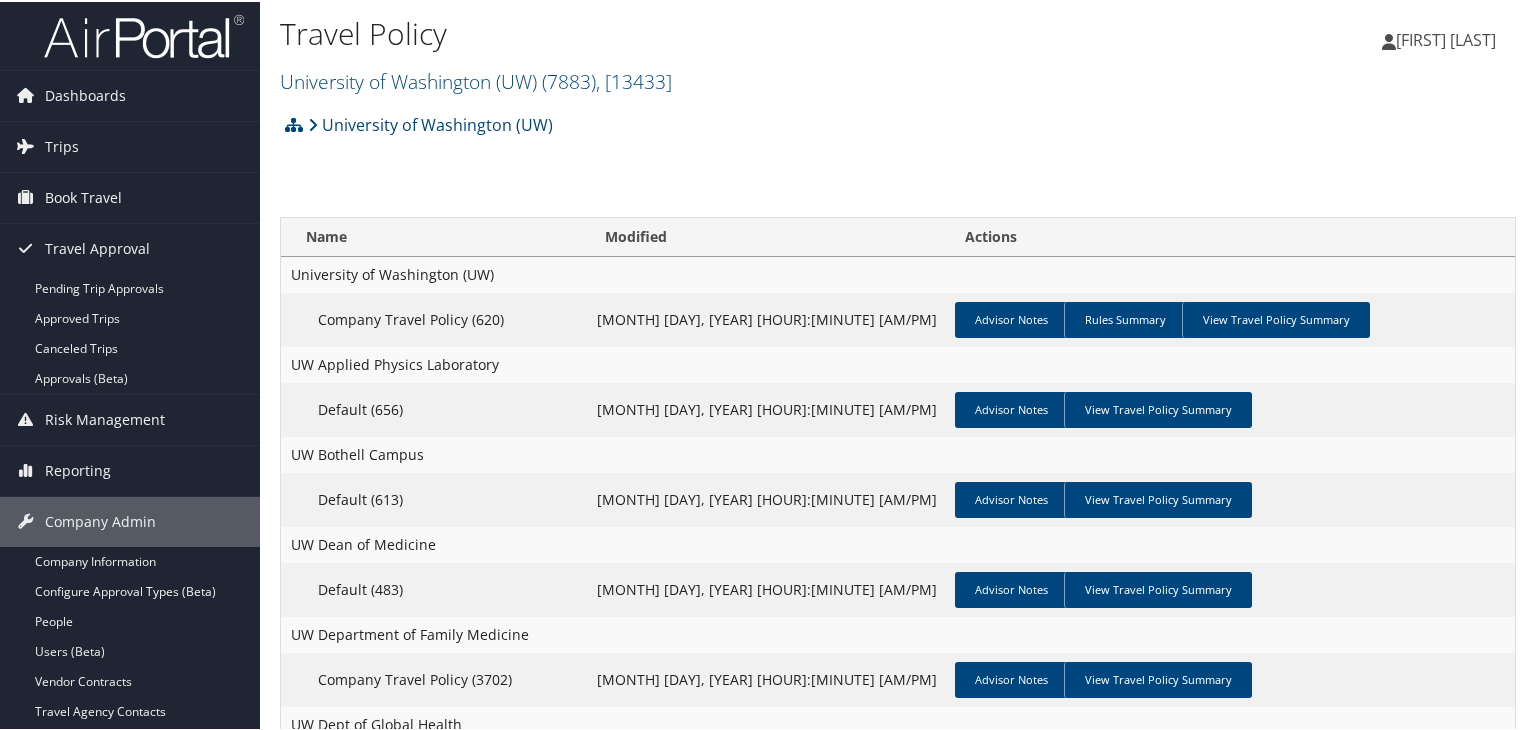 scroll, scrollTop: 0, scrollLeft: 0, axis: both 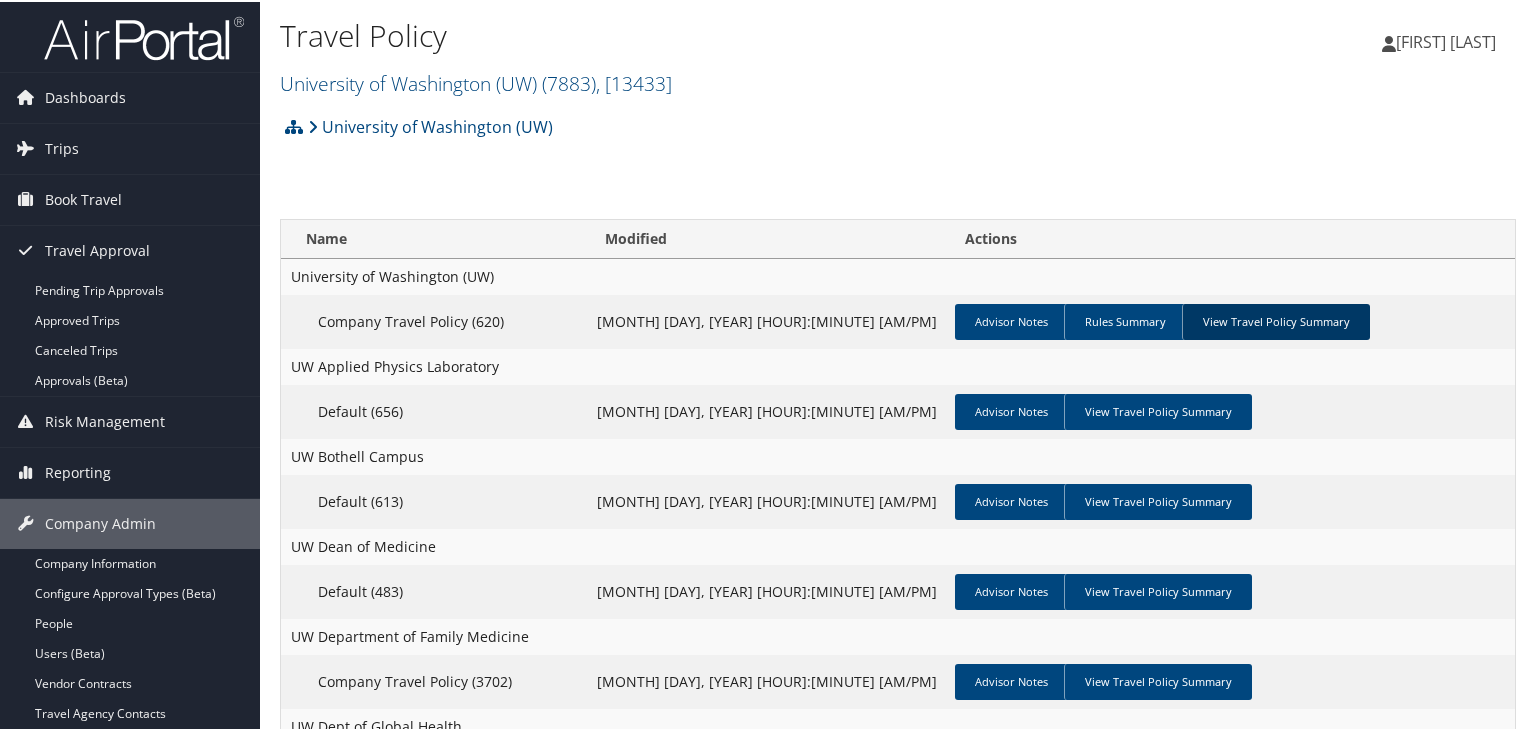 click on "View Travel Policy Summary" at bounding box center [1276, 320] 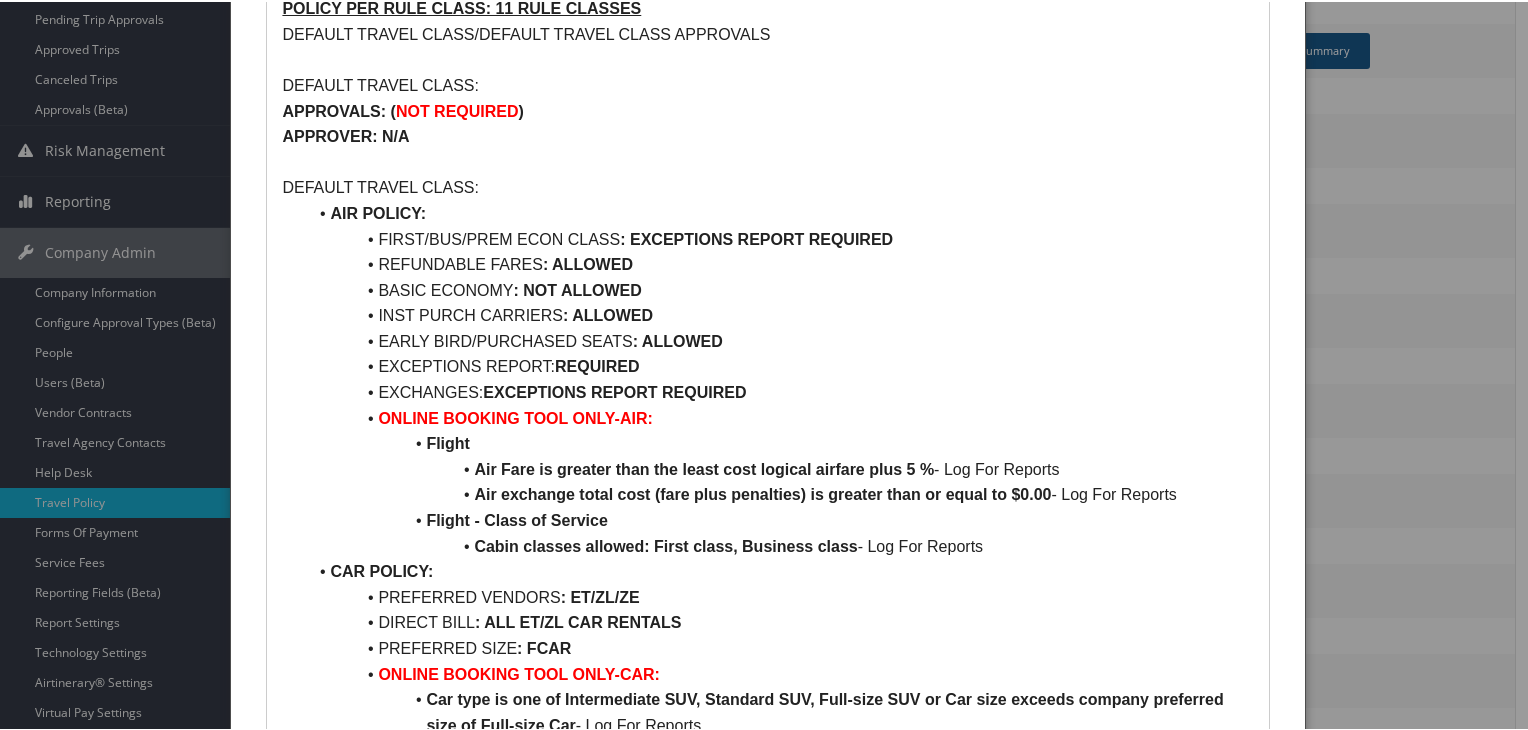 scroll, scrollTop: 0, scrollLeft: 0, axis: both 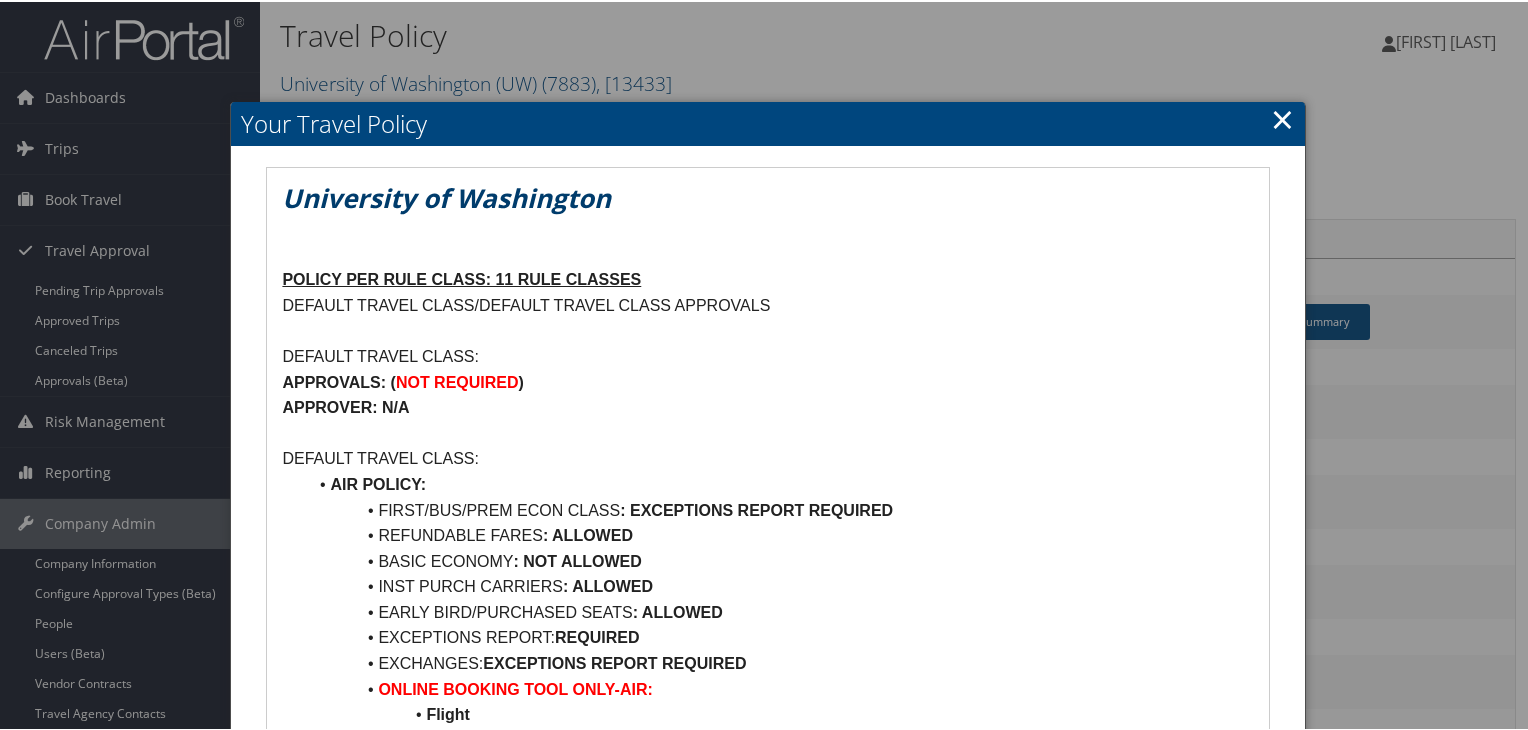 click on "×" at bounding box center (1282, 117) 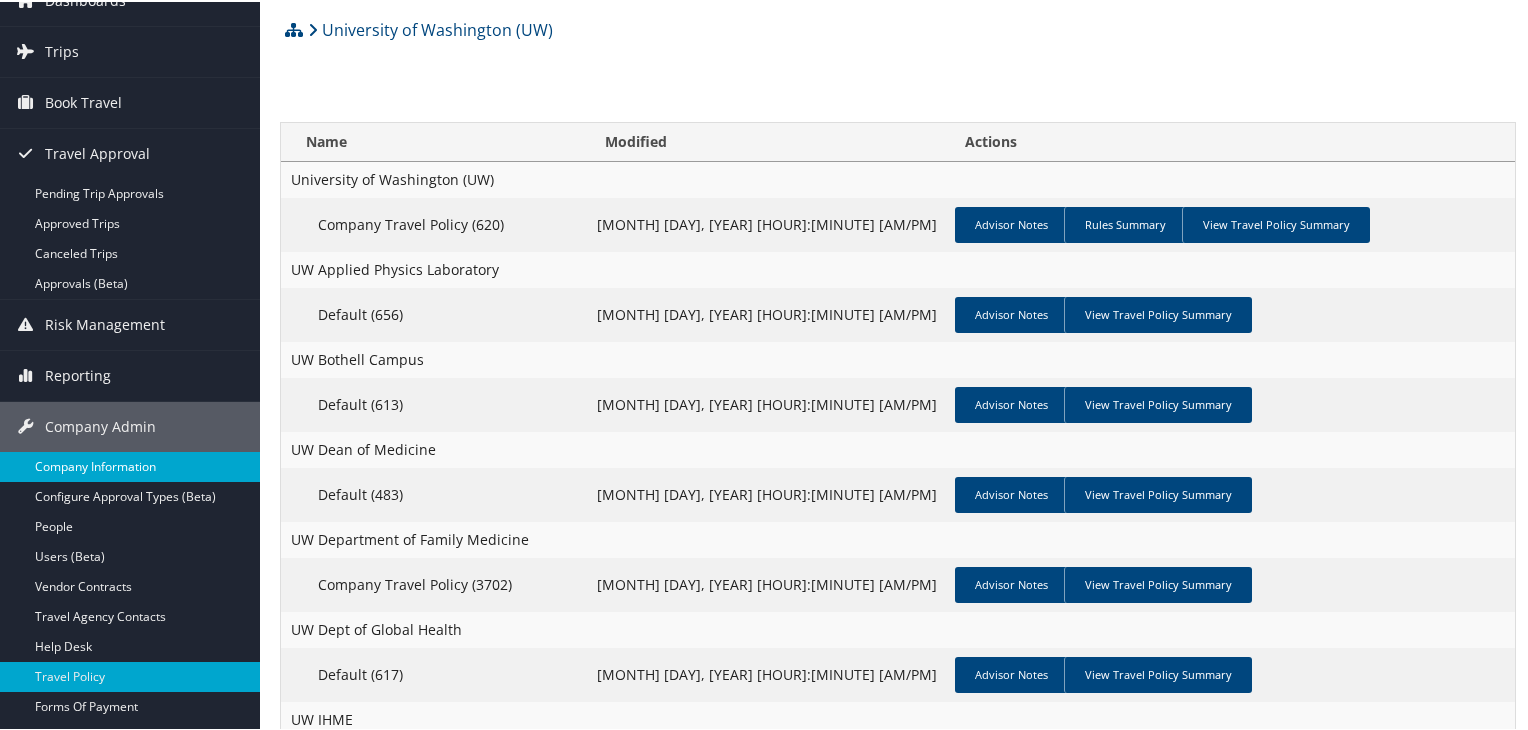 scroll, scrollTop: 100, scrollLeft: 0, axis: vertical 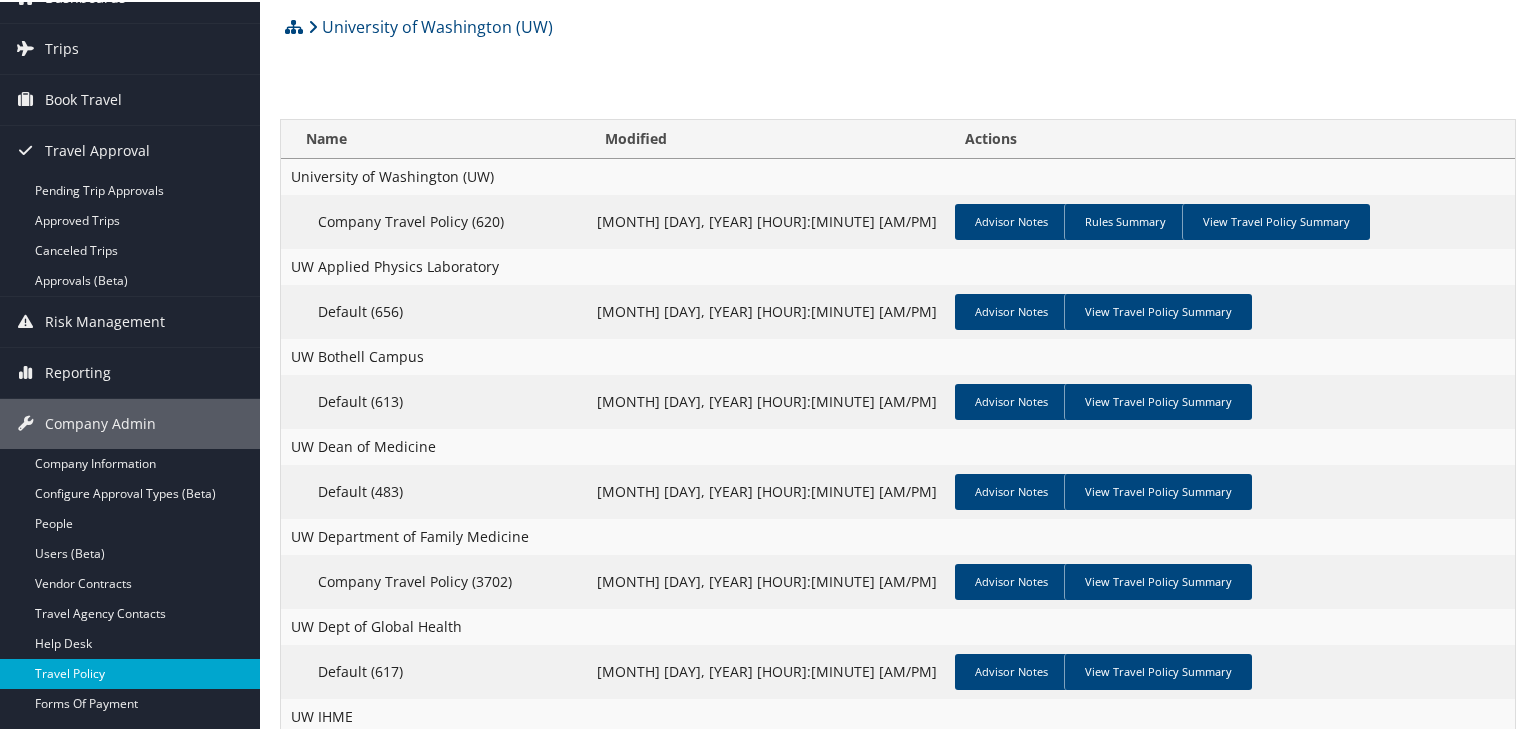 click on "Travel Policy" at bounding box center (130, 672) 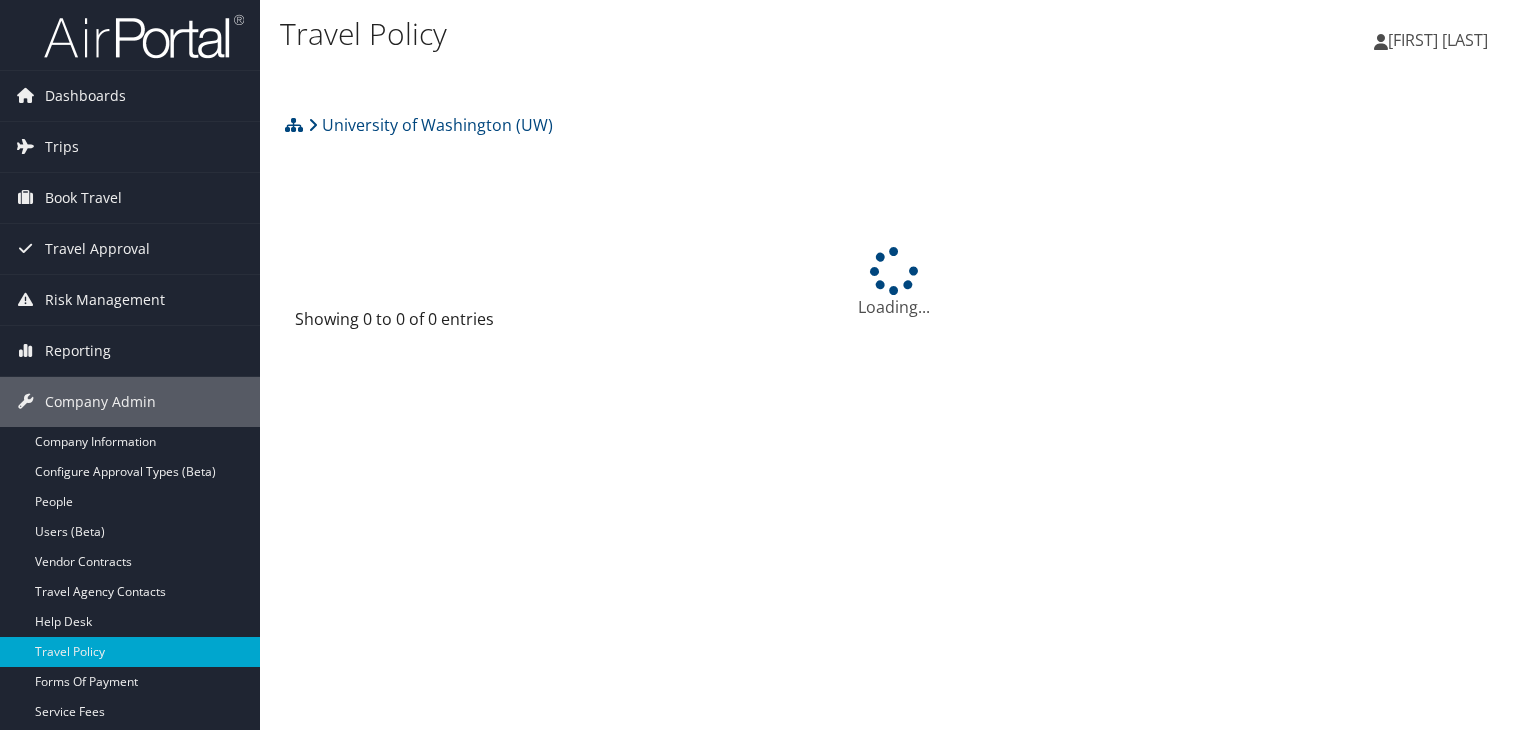 scroll, scrollTop: 0, scrollLeft: 0, axis: both 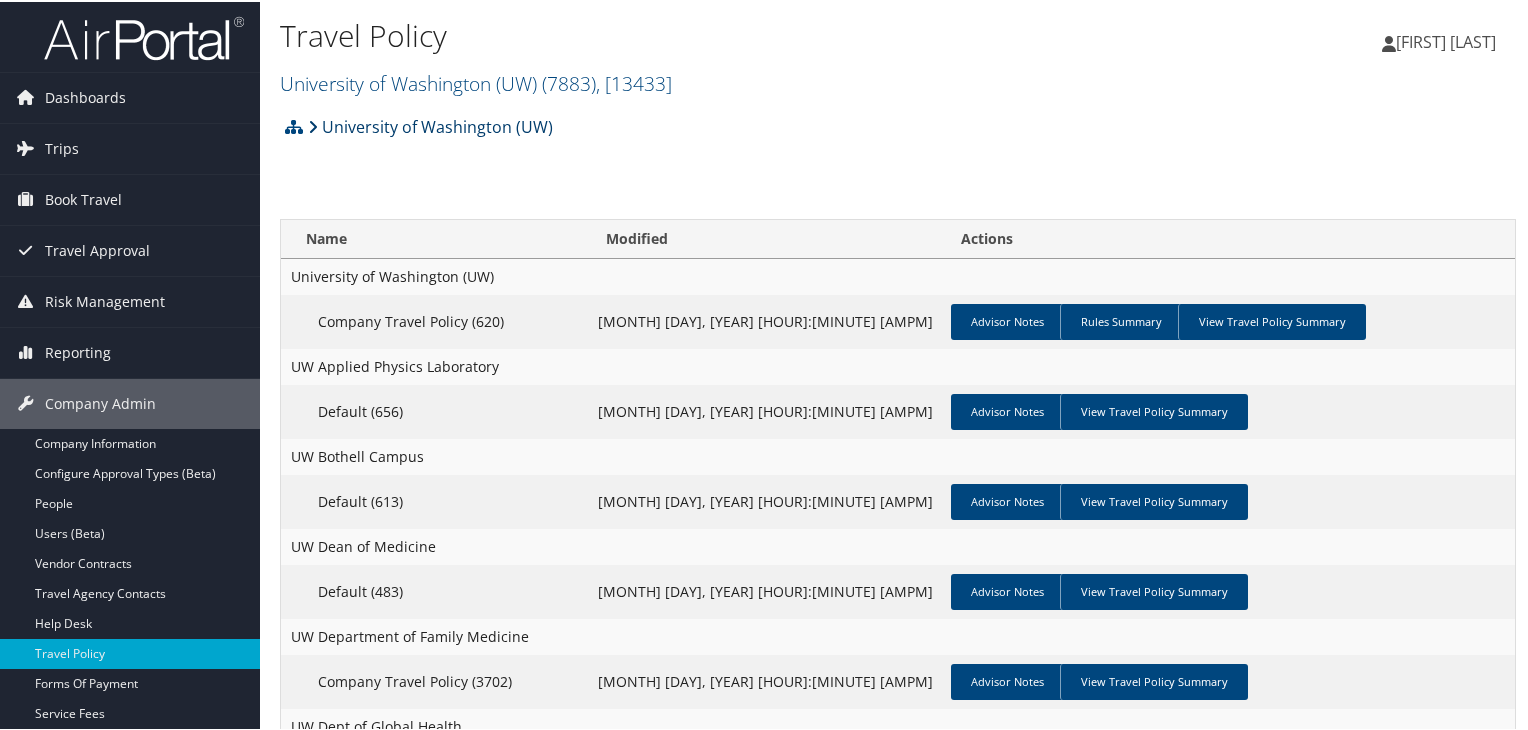click on "University of Washington (UW)" at bounding box center (430, 125) 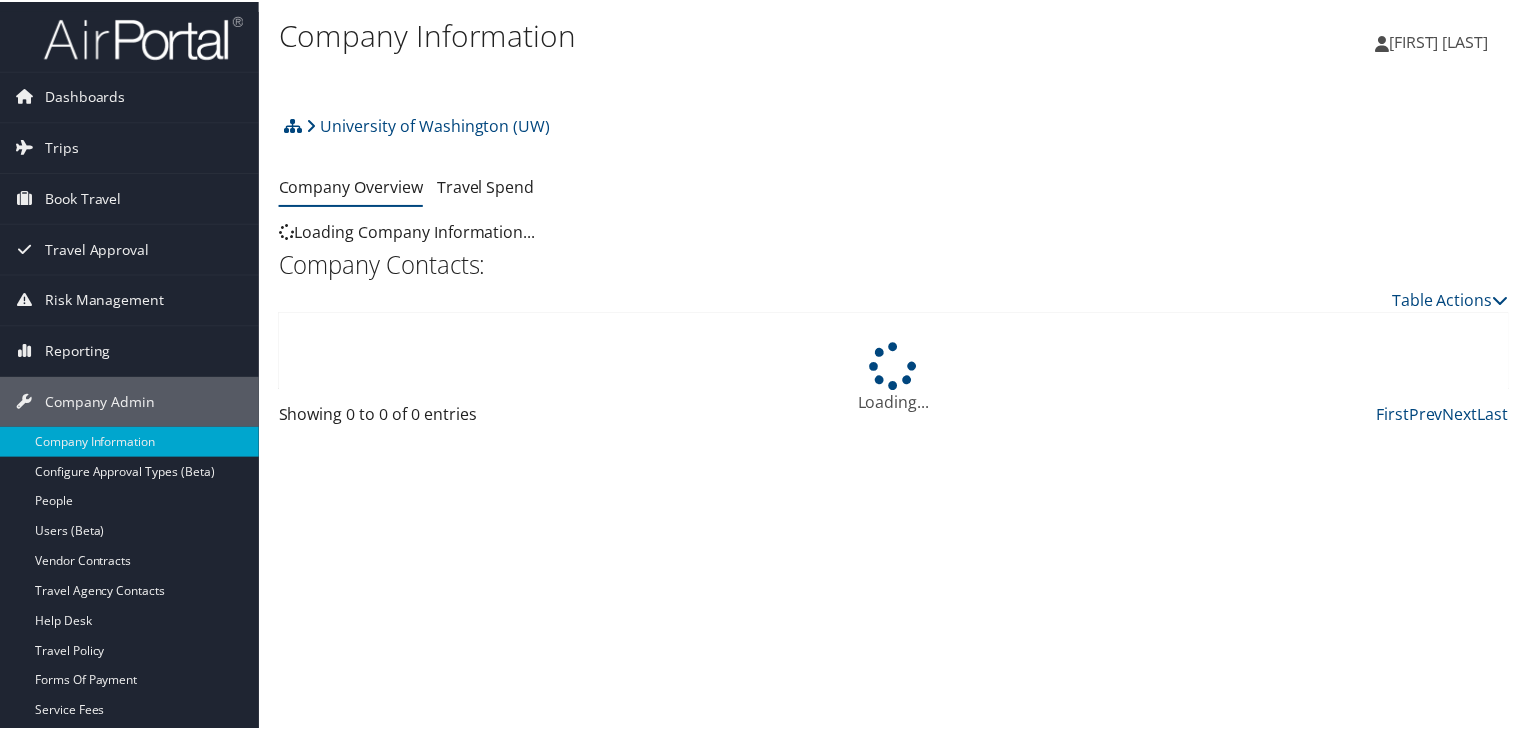 scroll, scrollTop: 0, scrollLeft: 0, axis: both 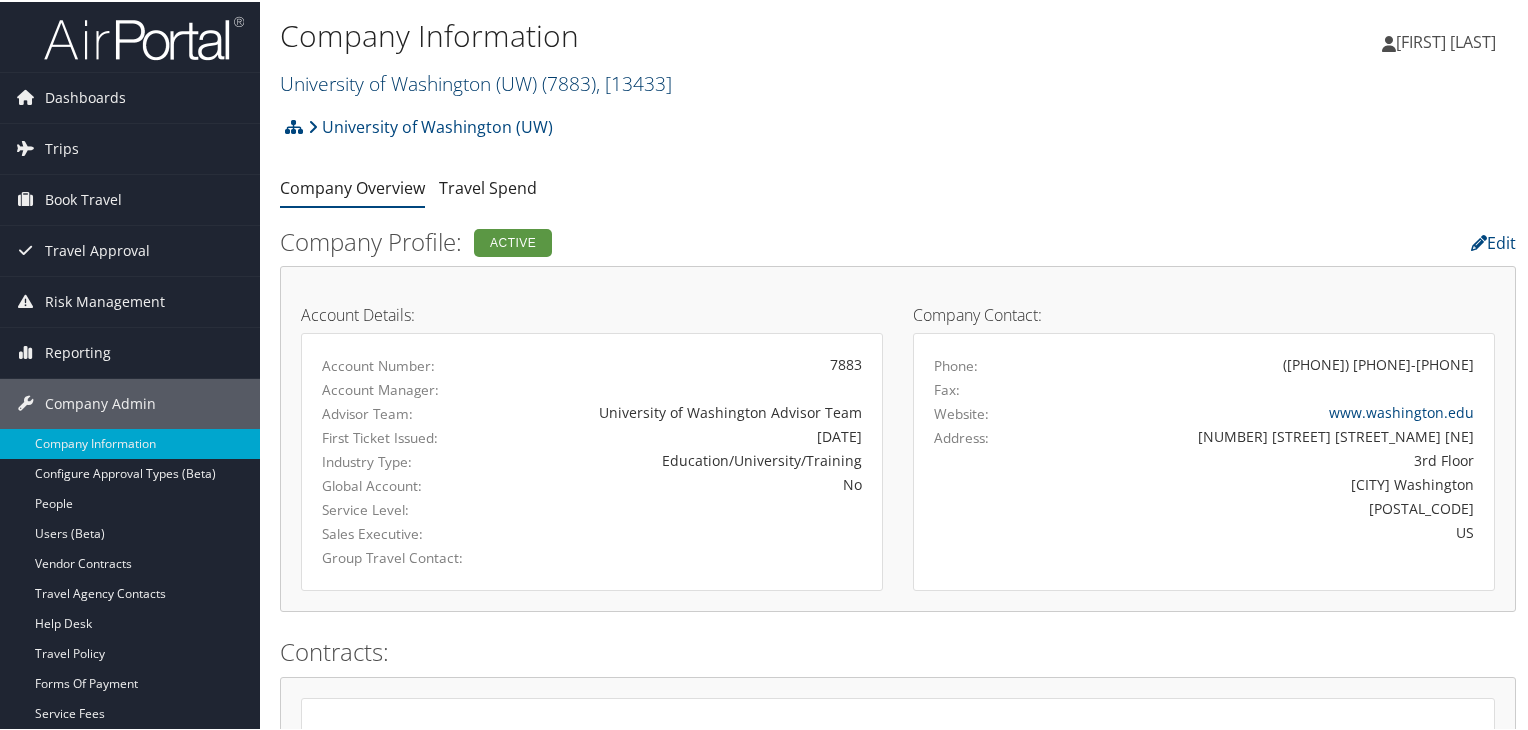 click on "University of Washington (UW)   ( 7883 )  , [ 13433 ]" at bounding box center [476, 81] 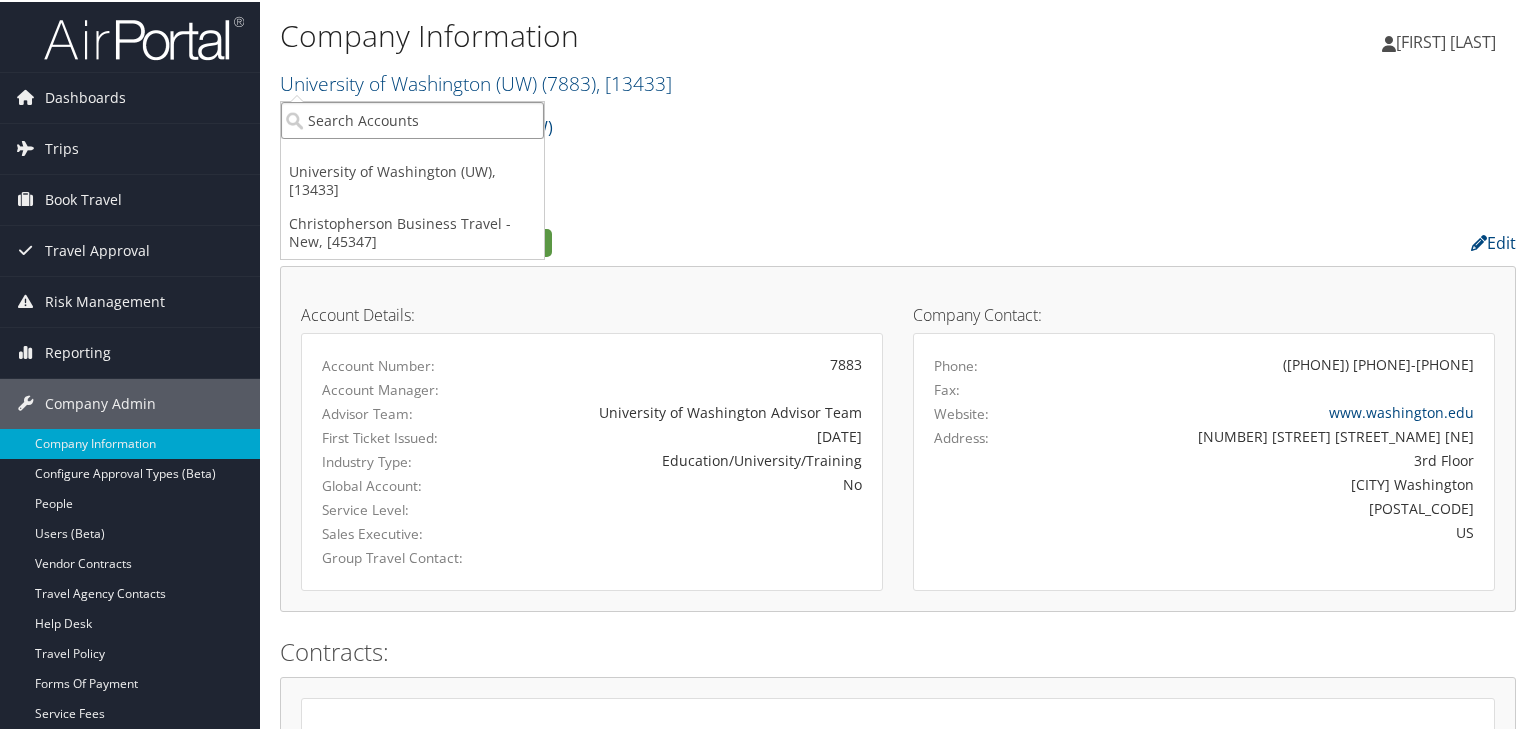 click at bounding box center (412, 118) 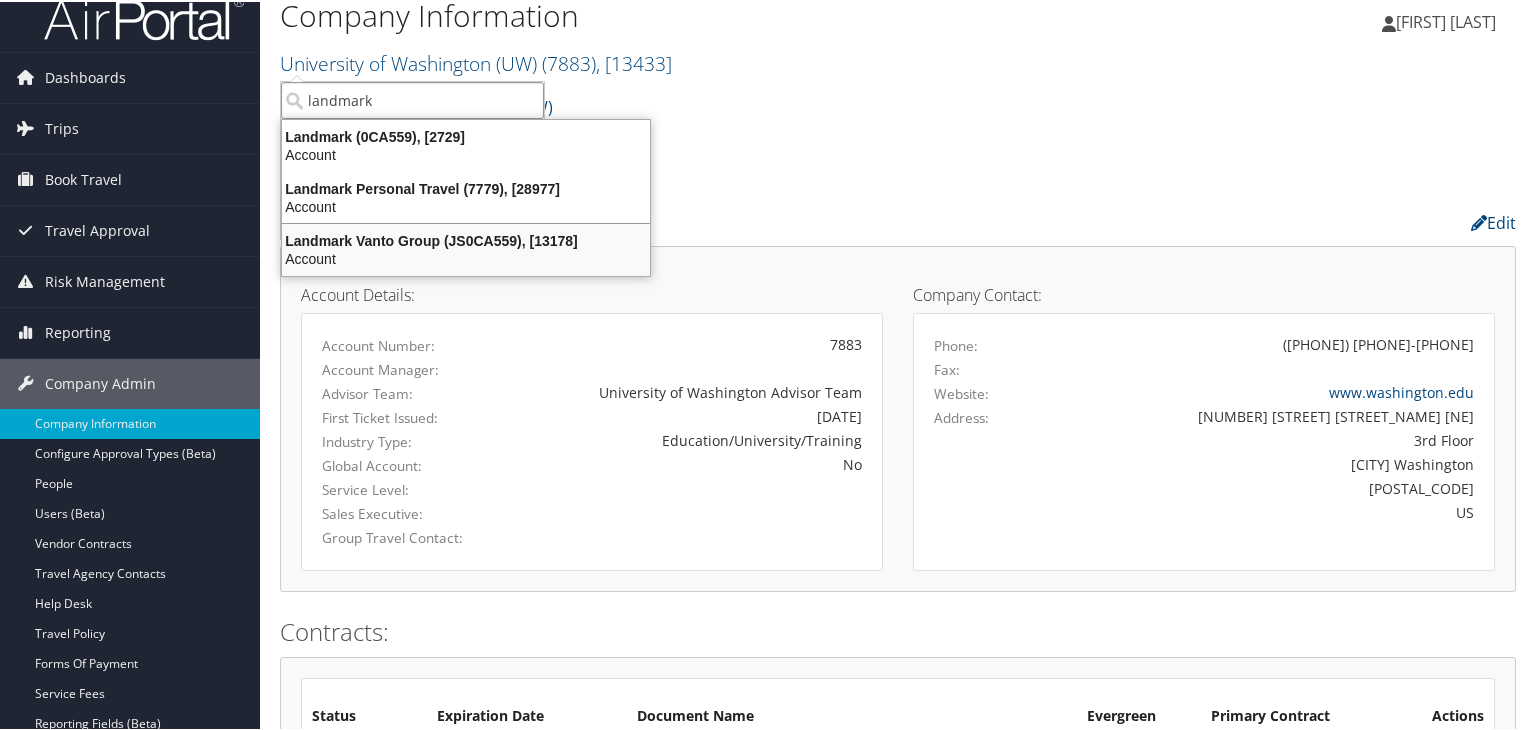 scroll, scrollTop: 0, scrollLeft: 0, axis: both 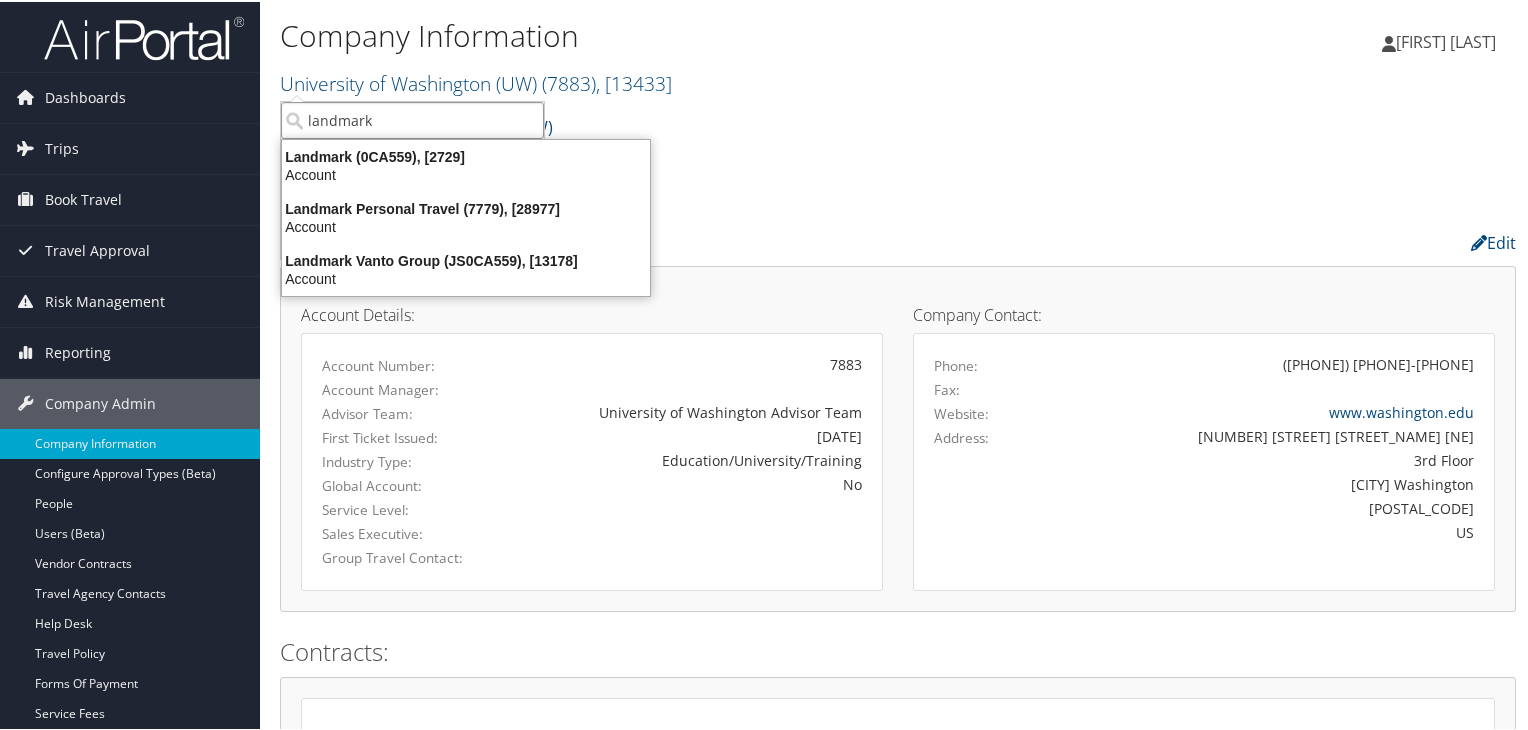 drag, startPoint x: 424, startPoint y: 111, endPoint x: 273, endPoint y: 98, distance: 151.55856 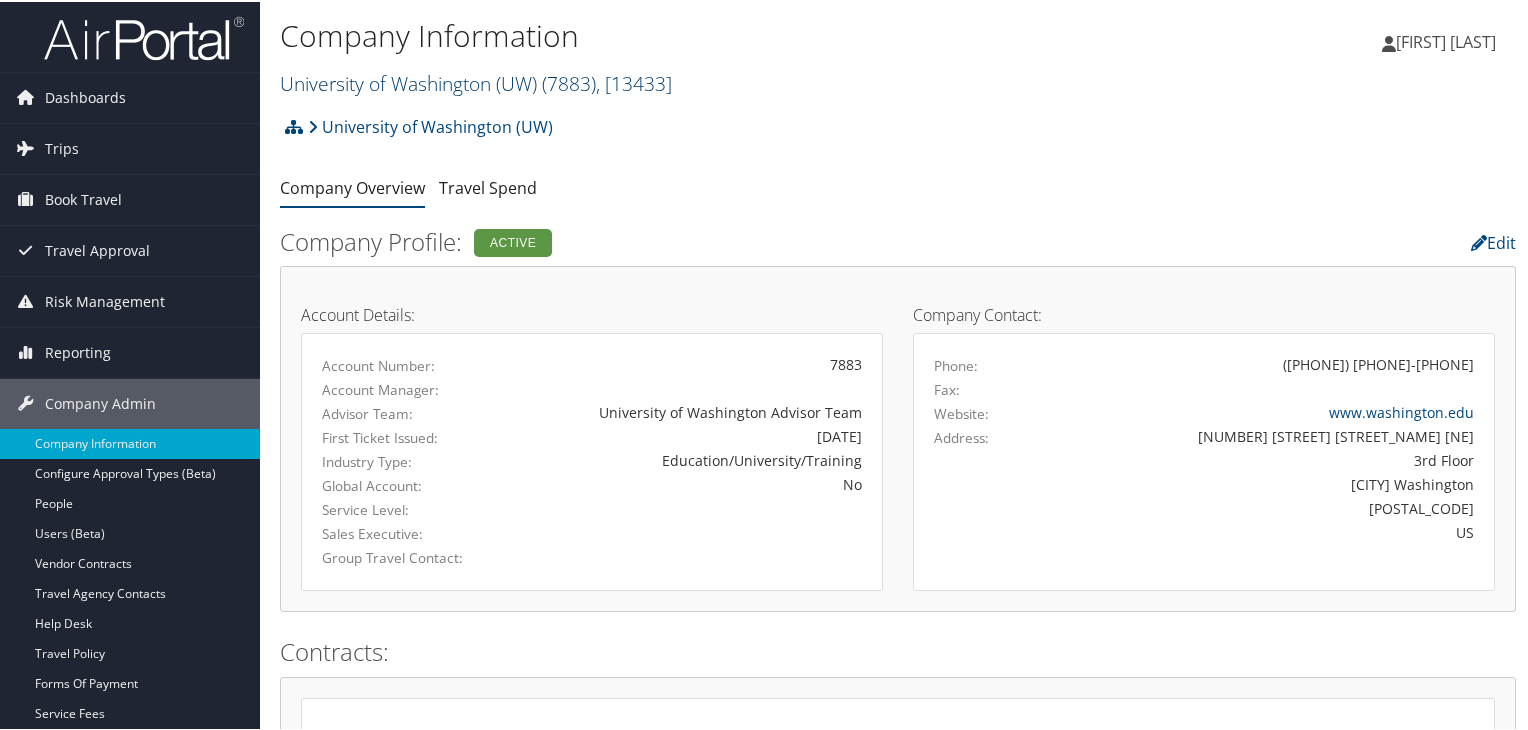 click on "University of Washington (UW)   ( 7883 )  , [ 13433 ]" at bounding box center [476, 81] 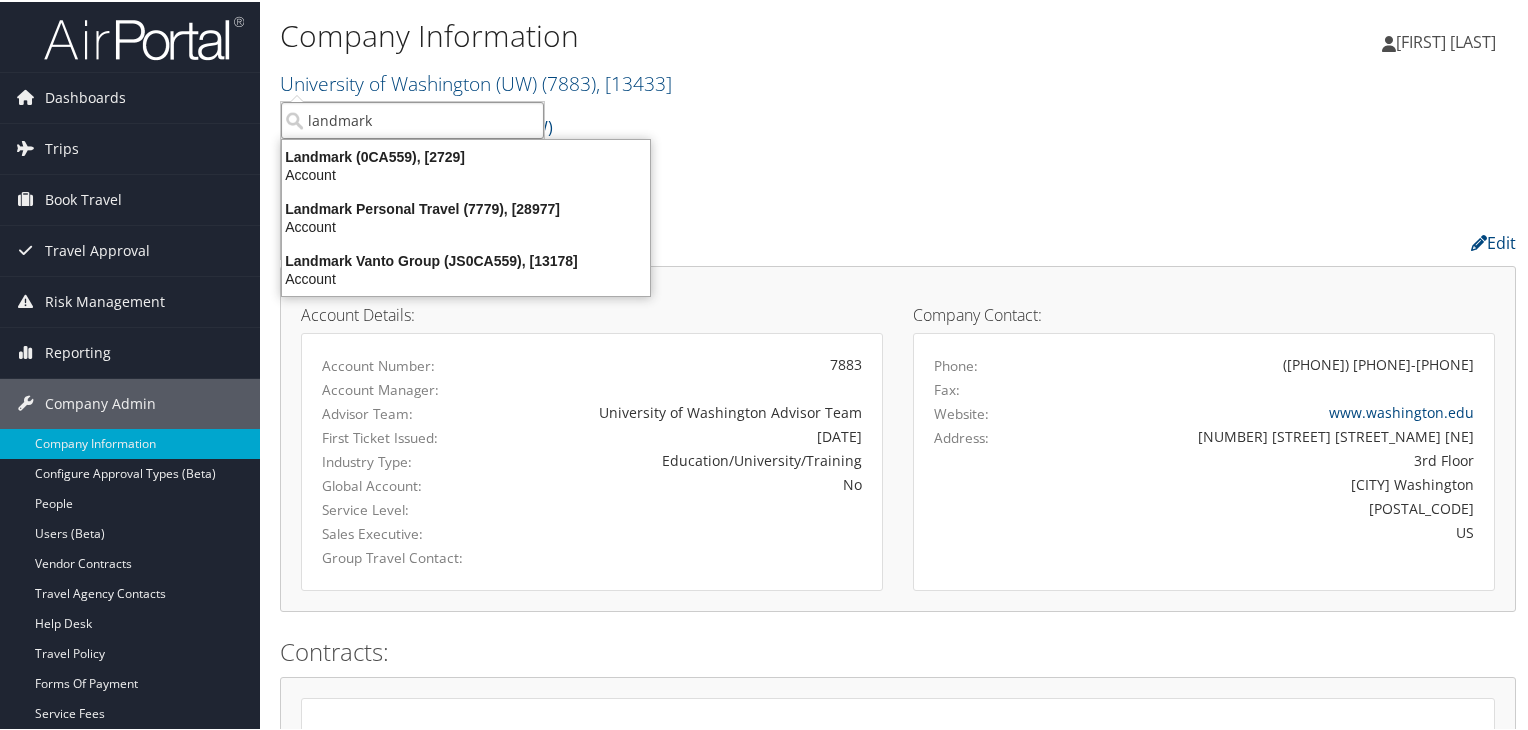 click on "landmark" at bounding box center (412, 118) 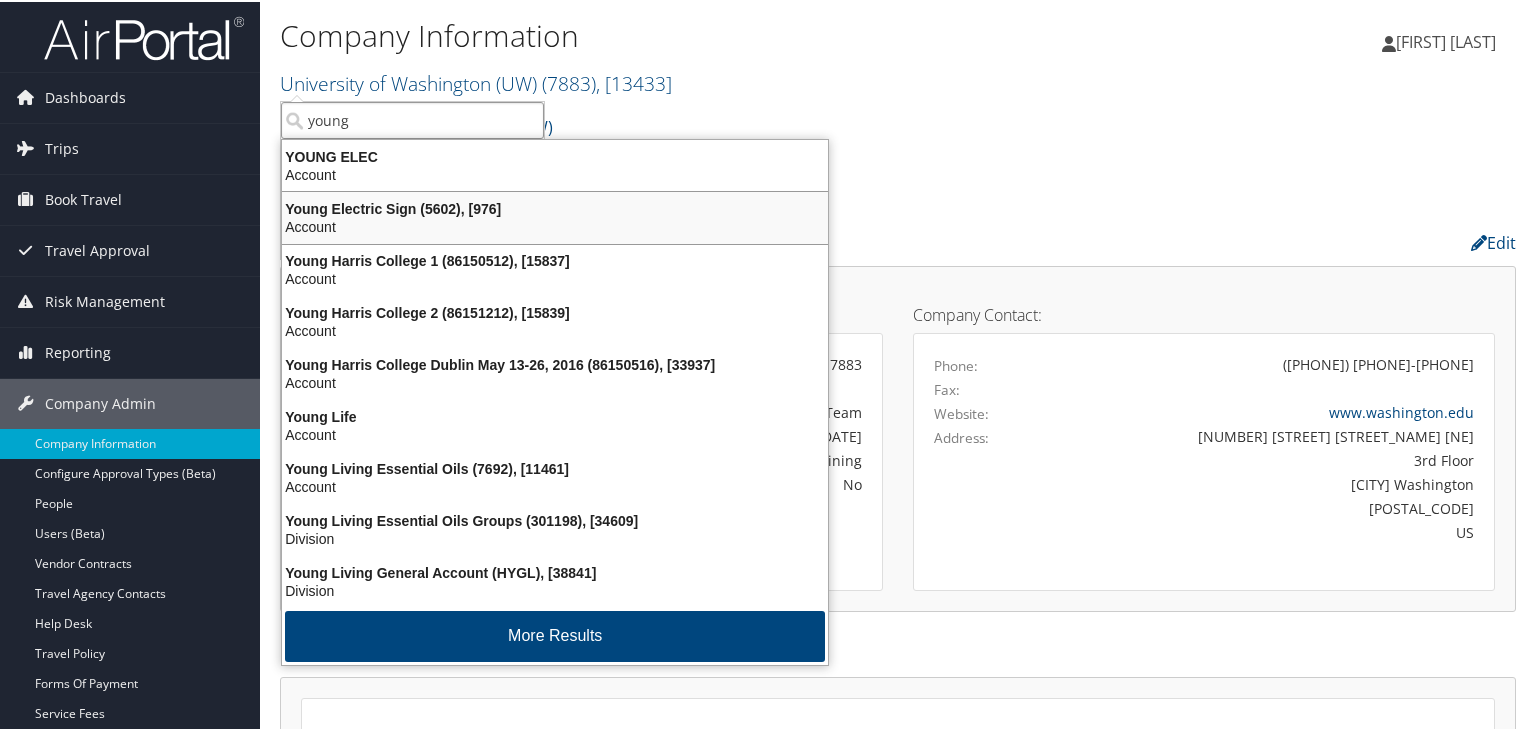 type on "young" 